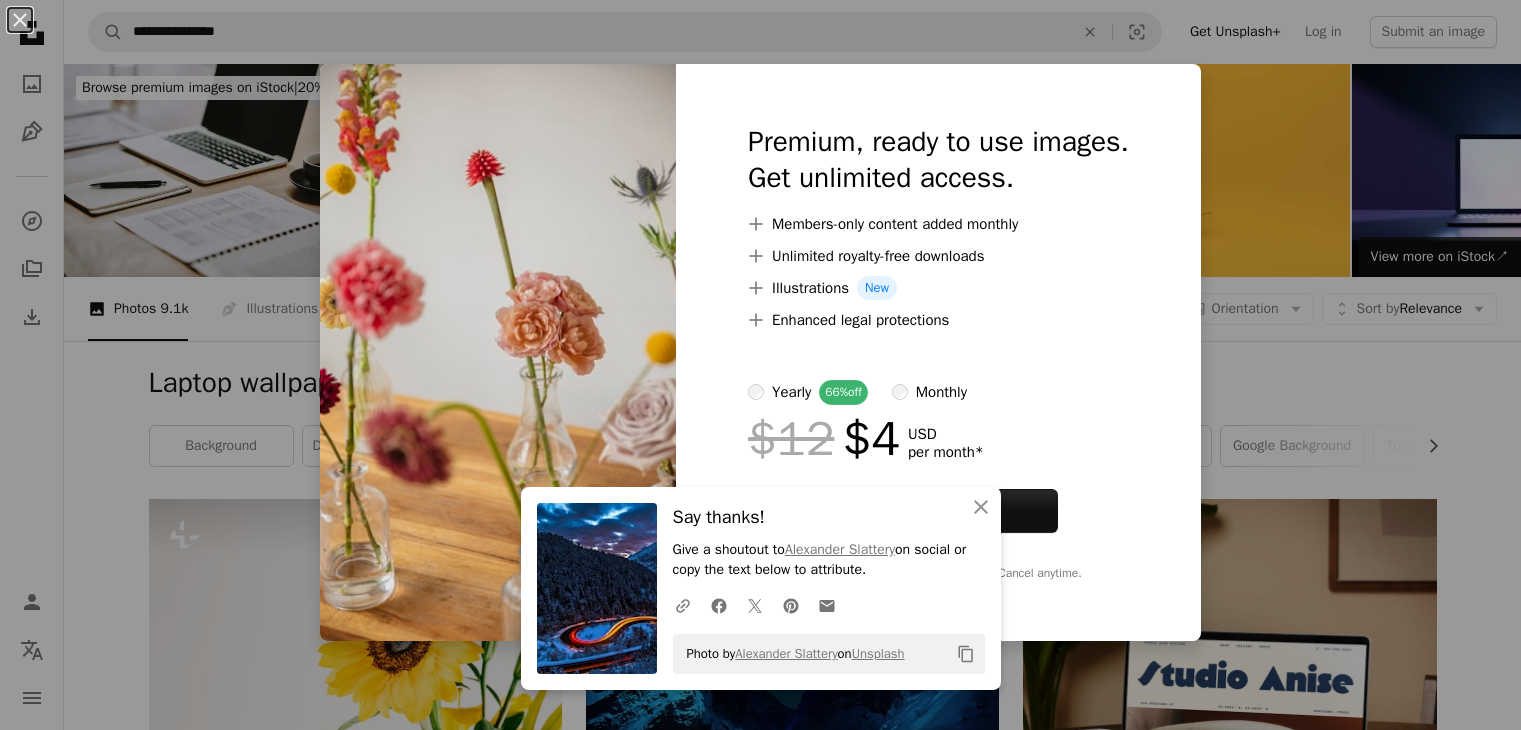 scroll, scrollTop: 1900, scrollLeft: 0, axis: vertical 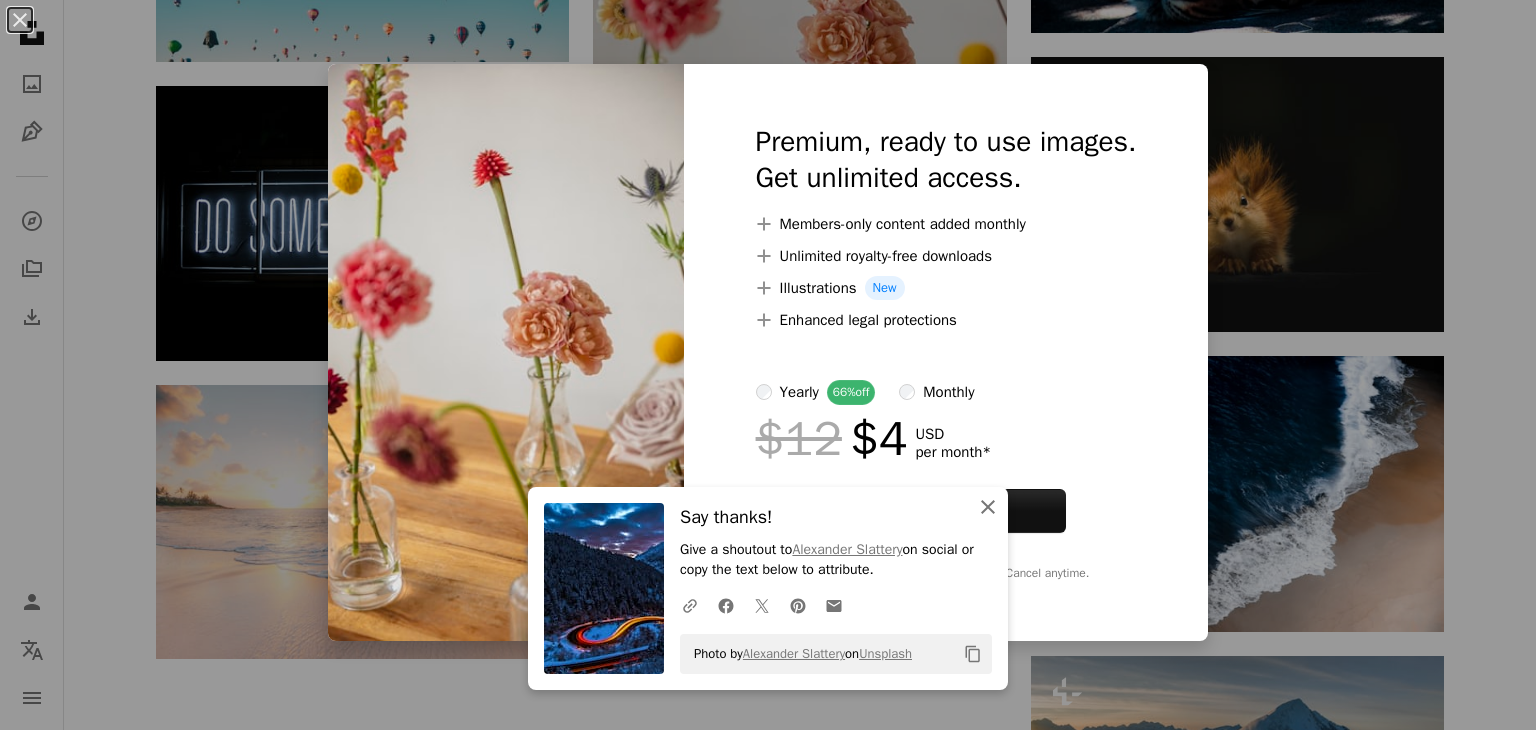 click on "An X shape" 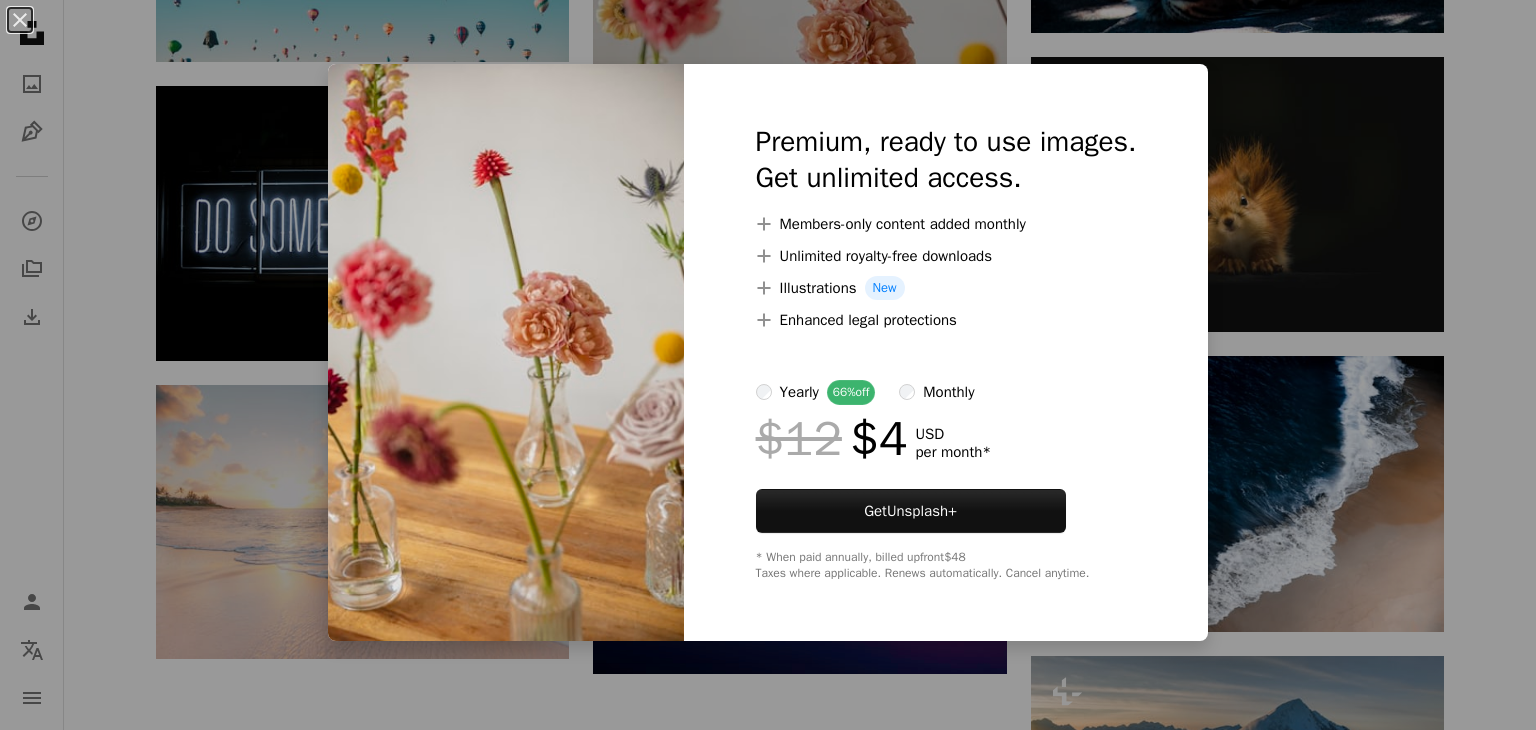 click on "An X shape Premium, ready to use images. Get unlimited access. A plus sign Members-only content added monthly A plus sign Unlimited royalty-free downloads A plus sign Illustrations  New A plus sign Enhanced legal protections yearly 66%  off monthly $12   $4 USD per month * Get  Unsplash+ * When paid annually, billed upfront  $48 Taxes where applicable. Renews automatically. Cancel anytime." at bounding box center [768, 365] 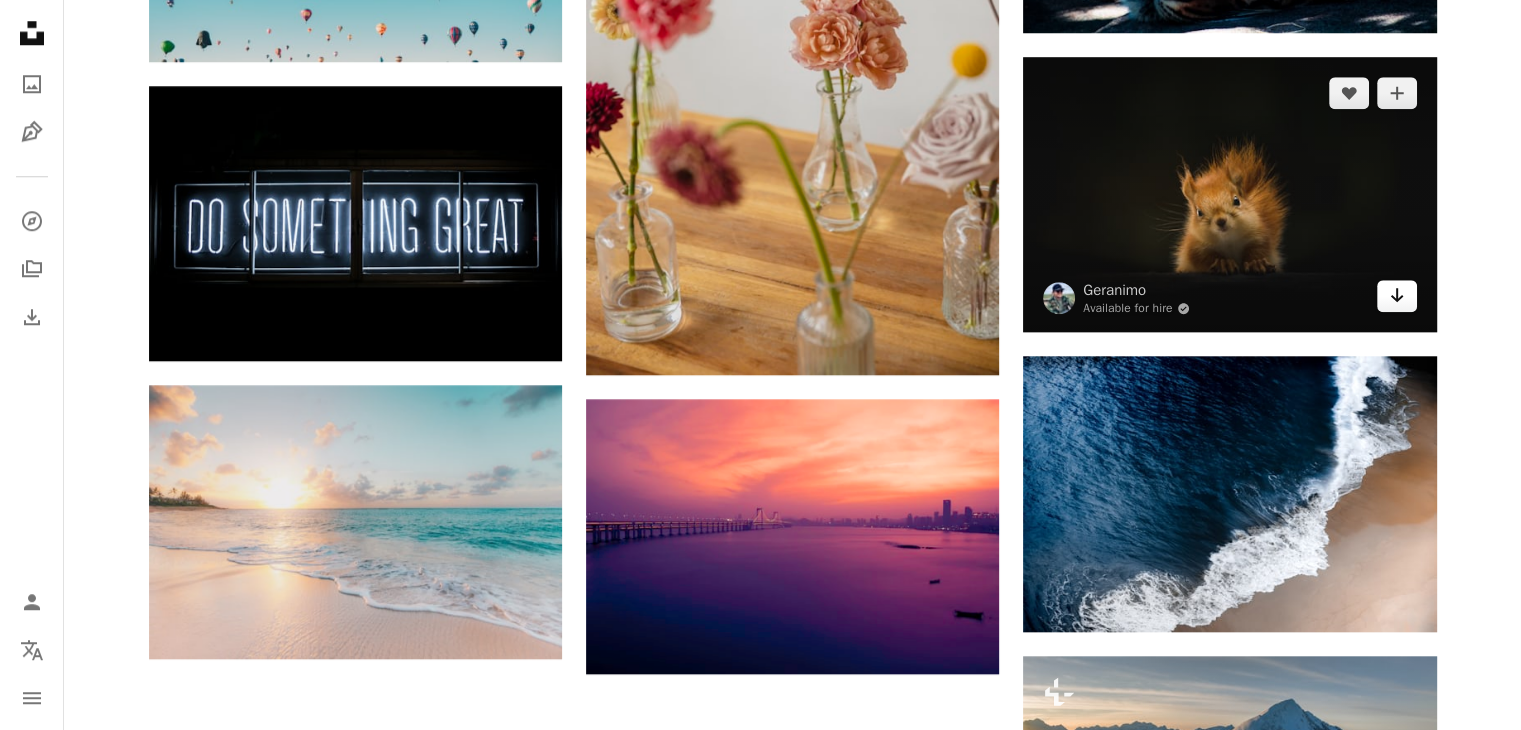 click on "Arrow pointing down" at bounding box center [1397, 296] 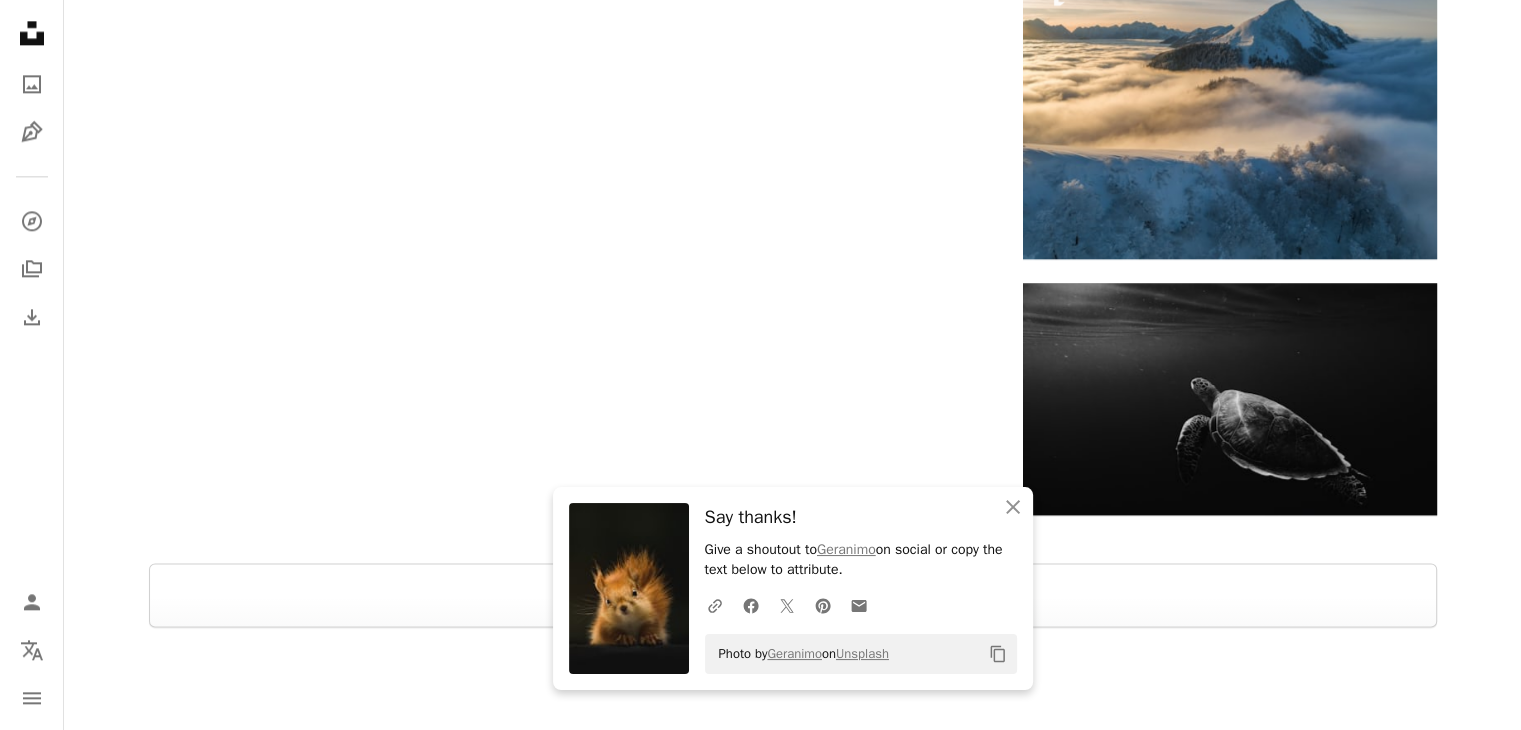 scroll, scrollTop: 2900, scrollLeft: 0, axis: vertical 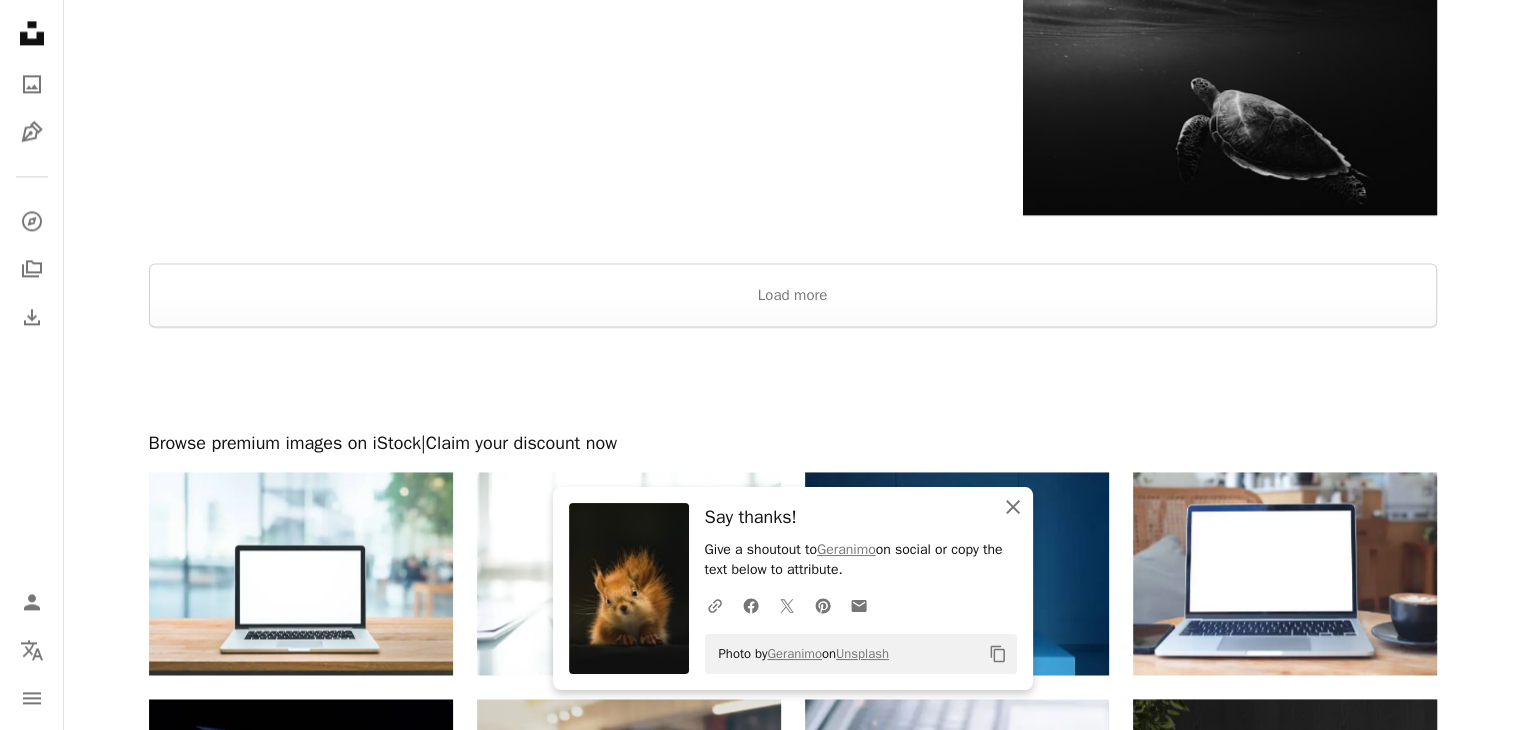 click on "An X shape" 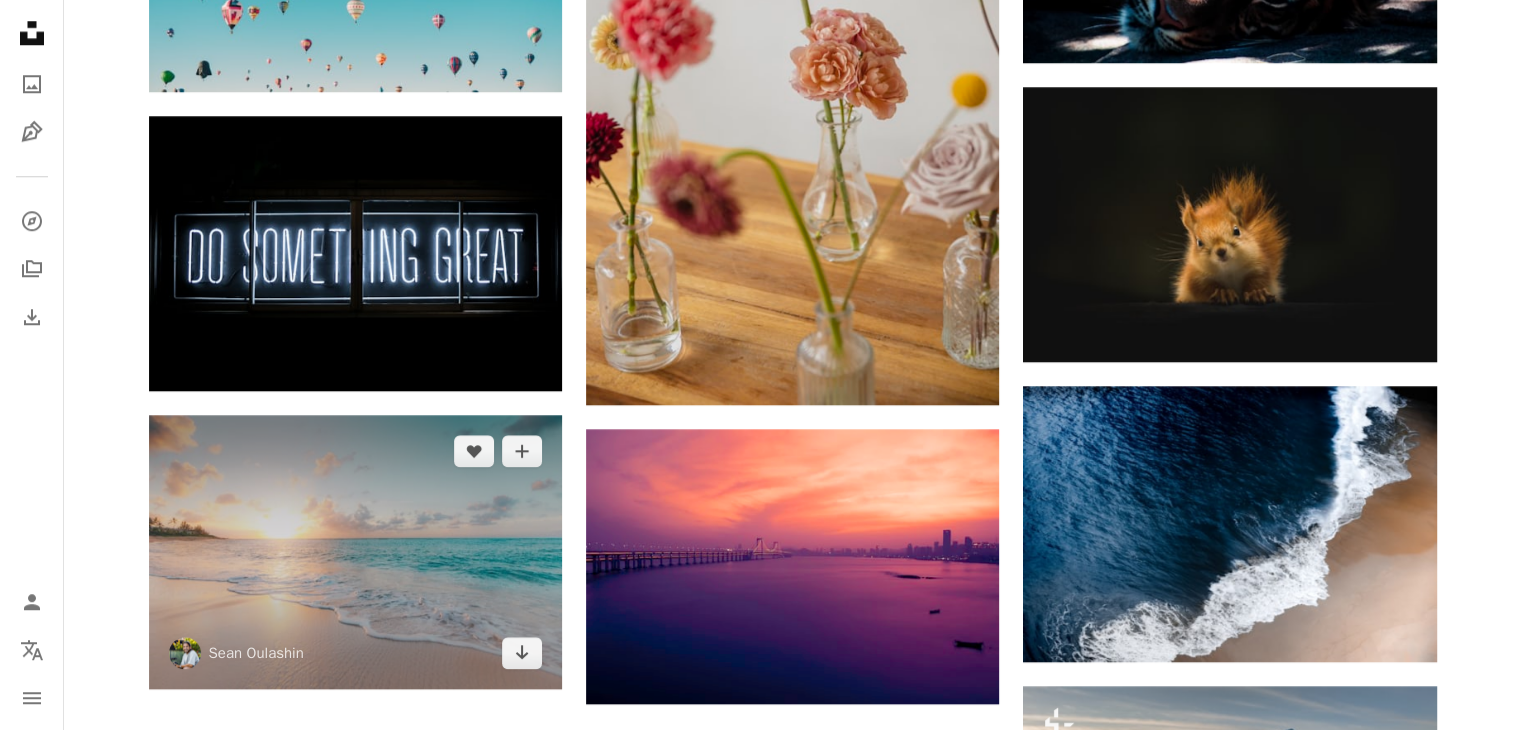 scroll, scrollTop: 1904, scrollLeft: 0, axis: vertical 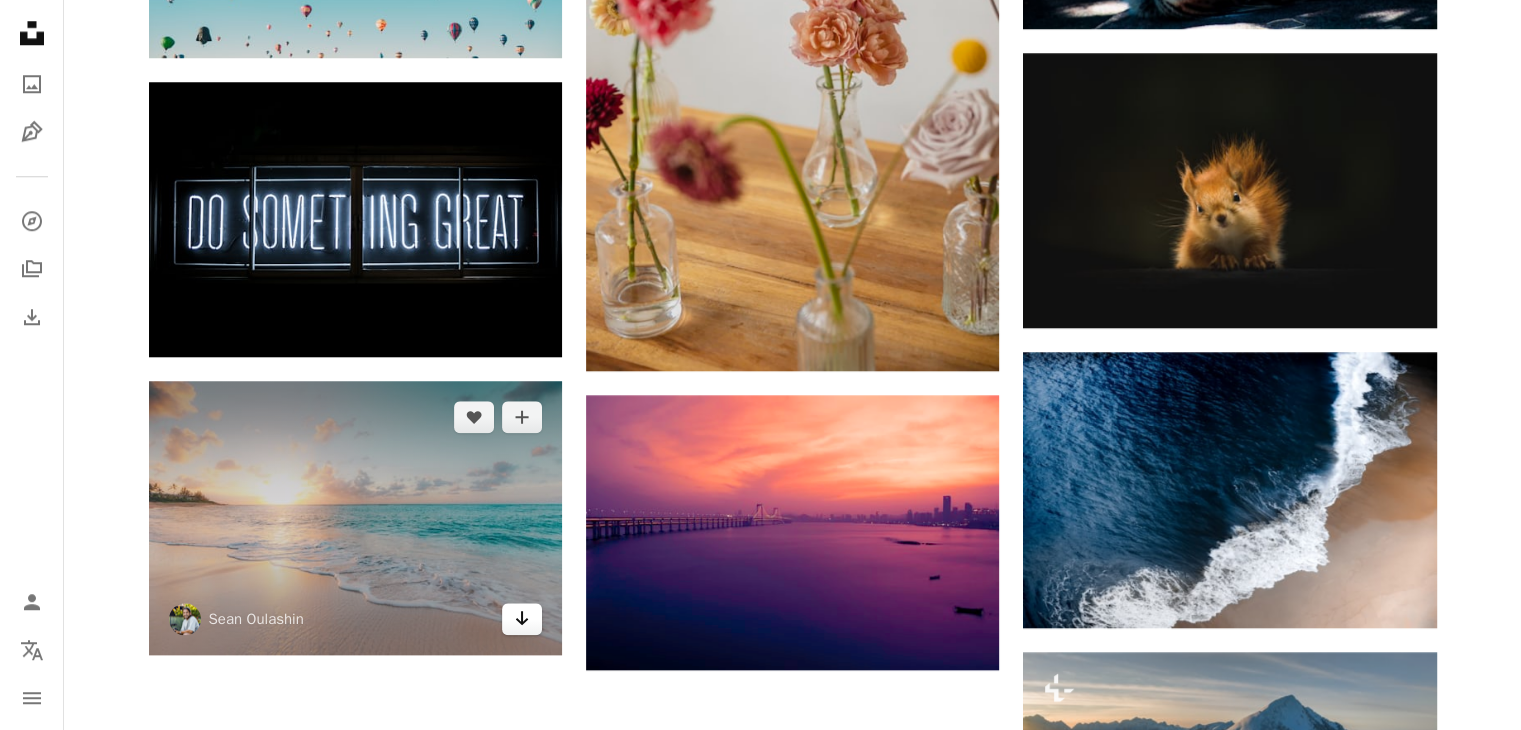 click on "Arrow pointing down" 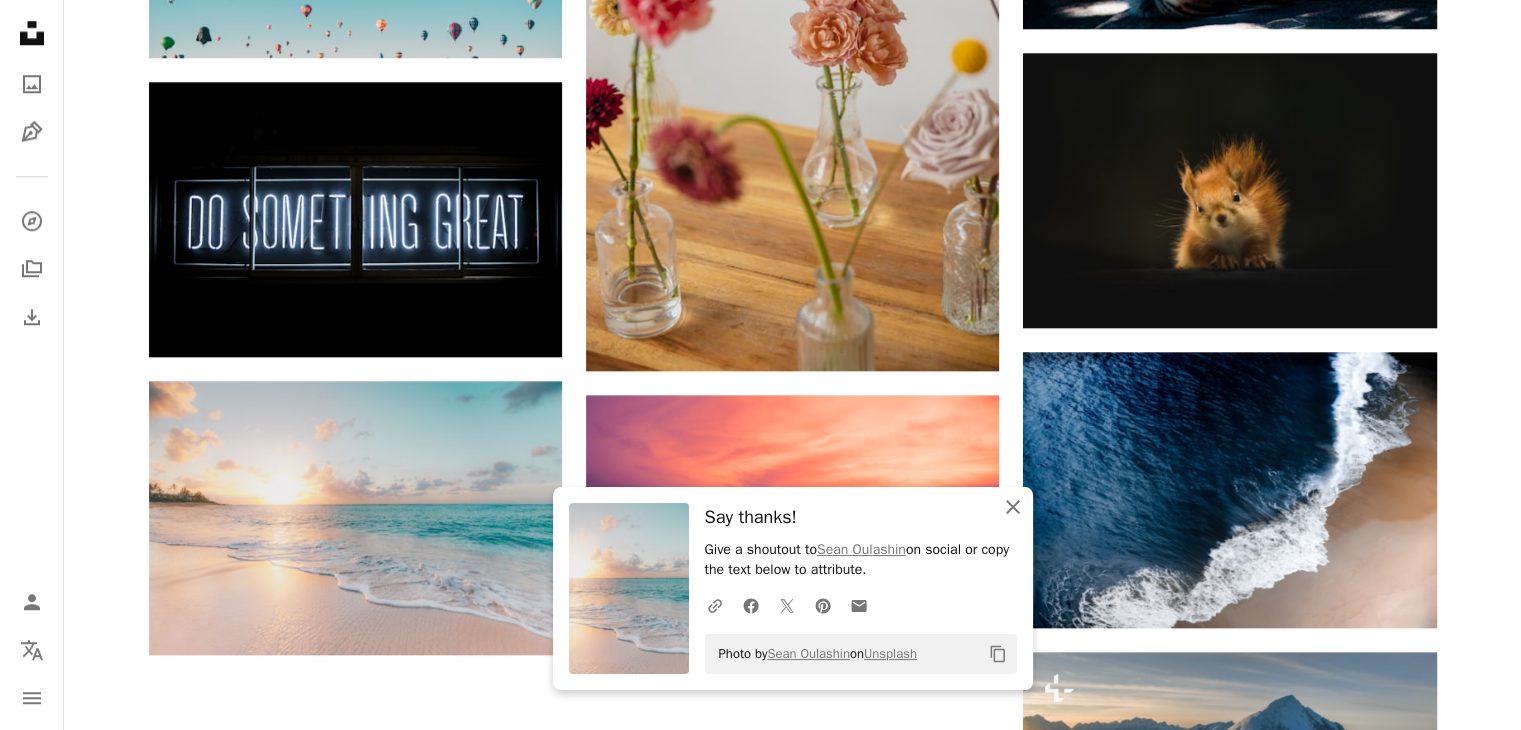 click on "An X shape" 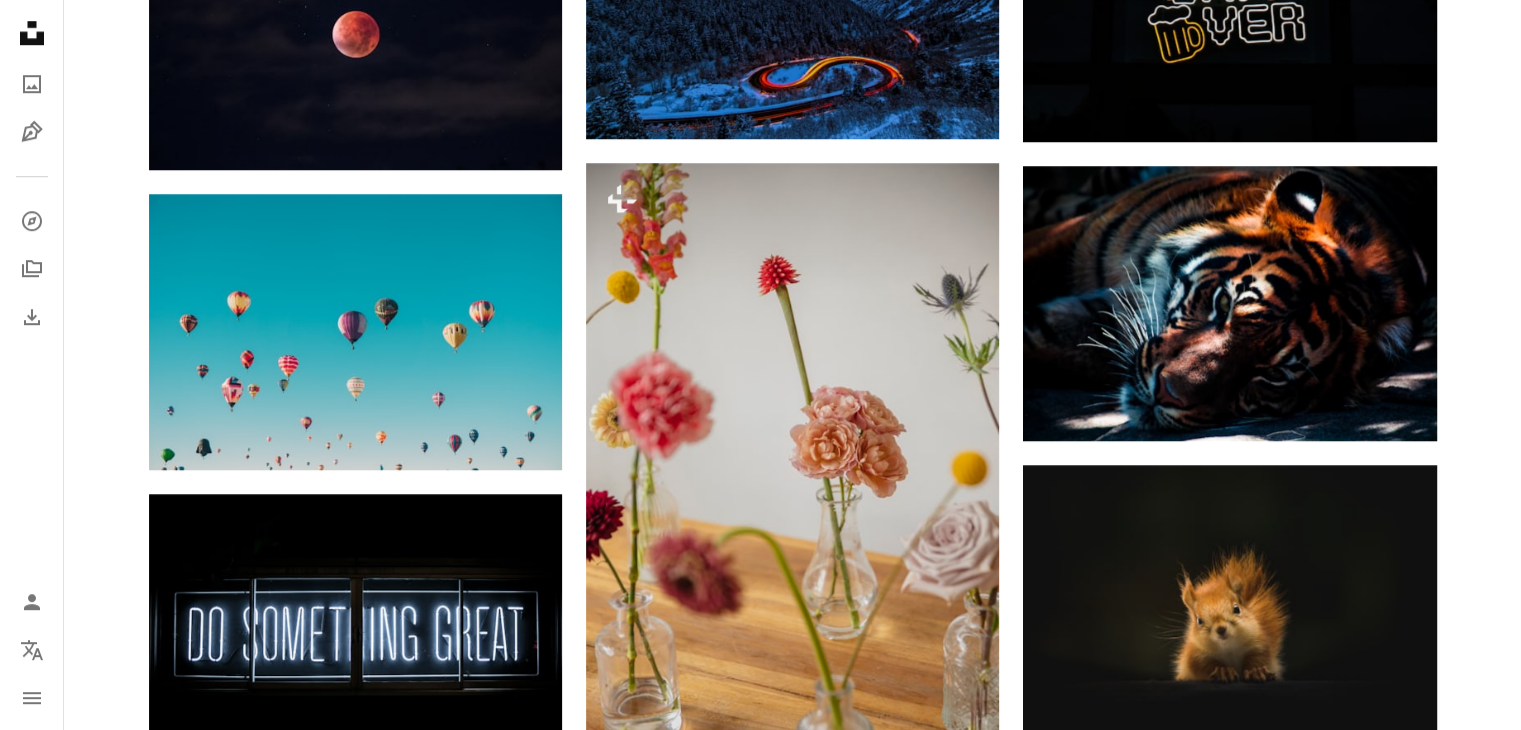 scroll, scrollTop: 1604, scrollLeft: 0, axis: vertical 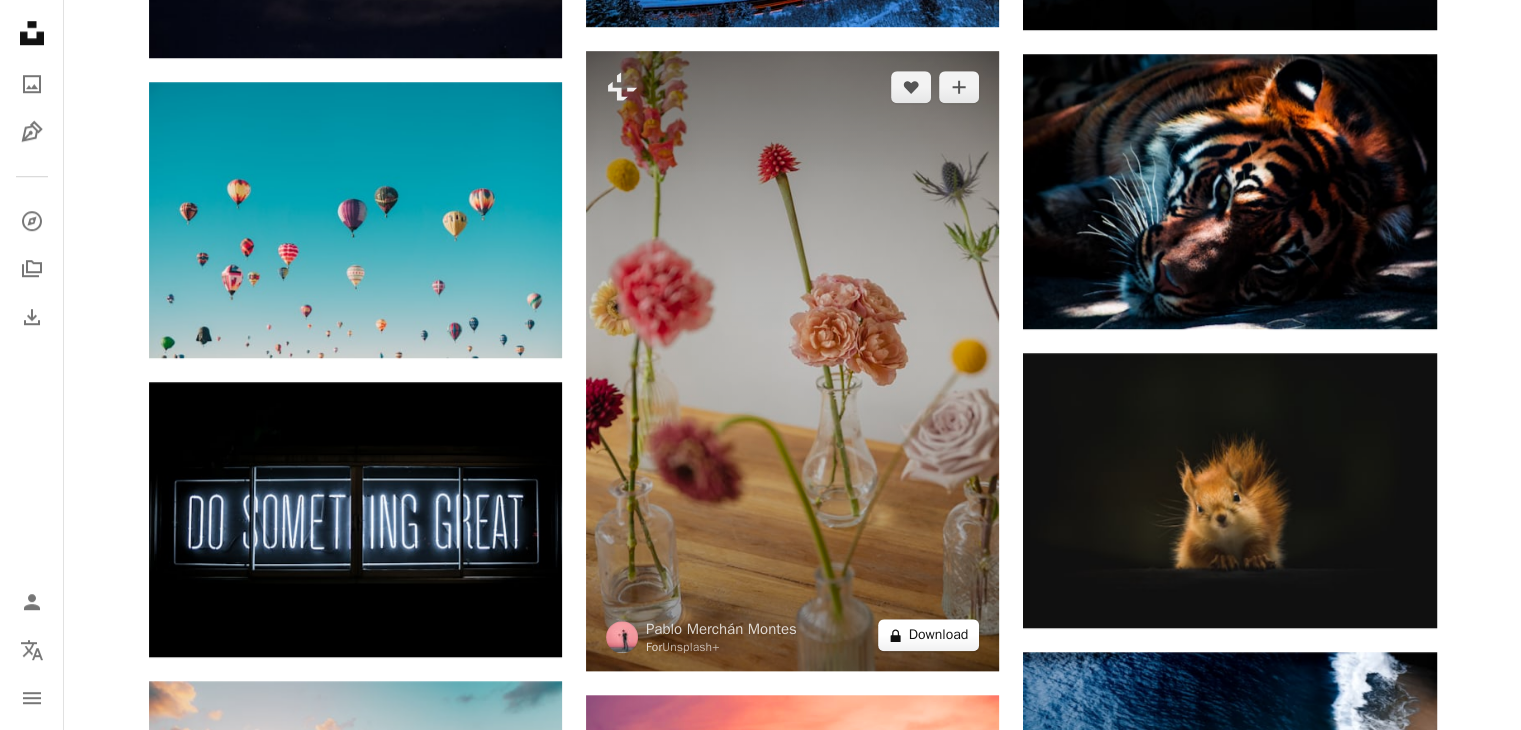 click on "A lock Download" at bounding box center (929, 635) 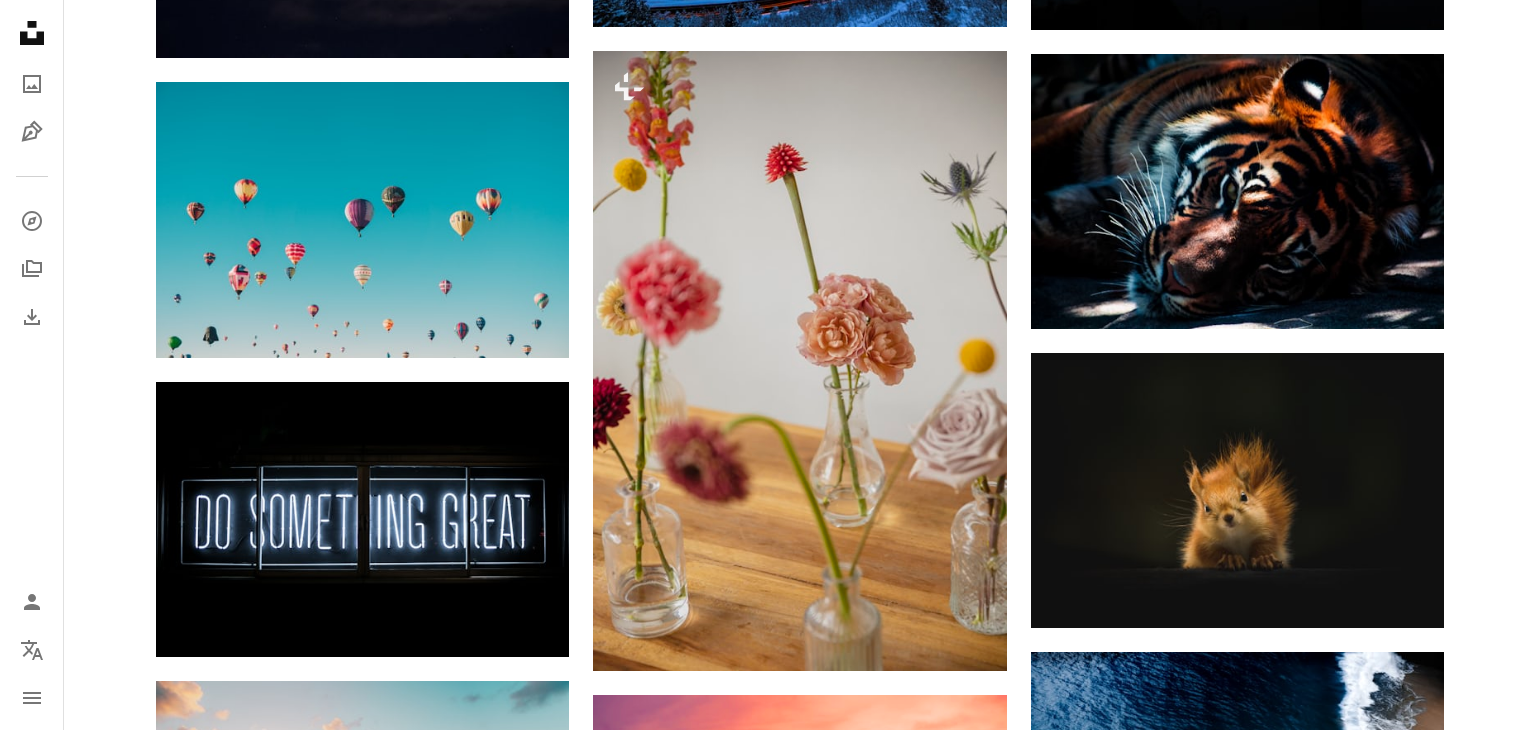click on "An X shape Premium, ready to use images. Get unlimited access. A plus sign Members-only content added monthly A plus sign Unlimited royalty-free downloads A plus sign Illustrations  New A plus sign Enhanced legal protections yearly 66%  off monthly $12   $4 USD per month * Get  Unsplash+ * When paid annually, billed upfront  $48 Taxes where applicable. Renews automatically. Cancel anytime." at bounding box center [768, 2794] 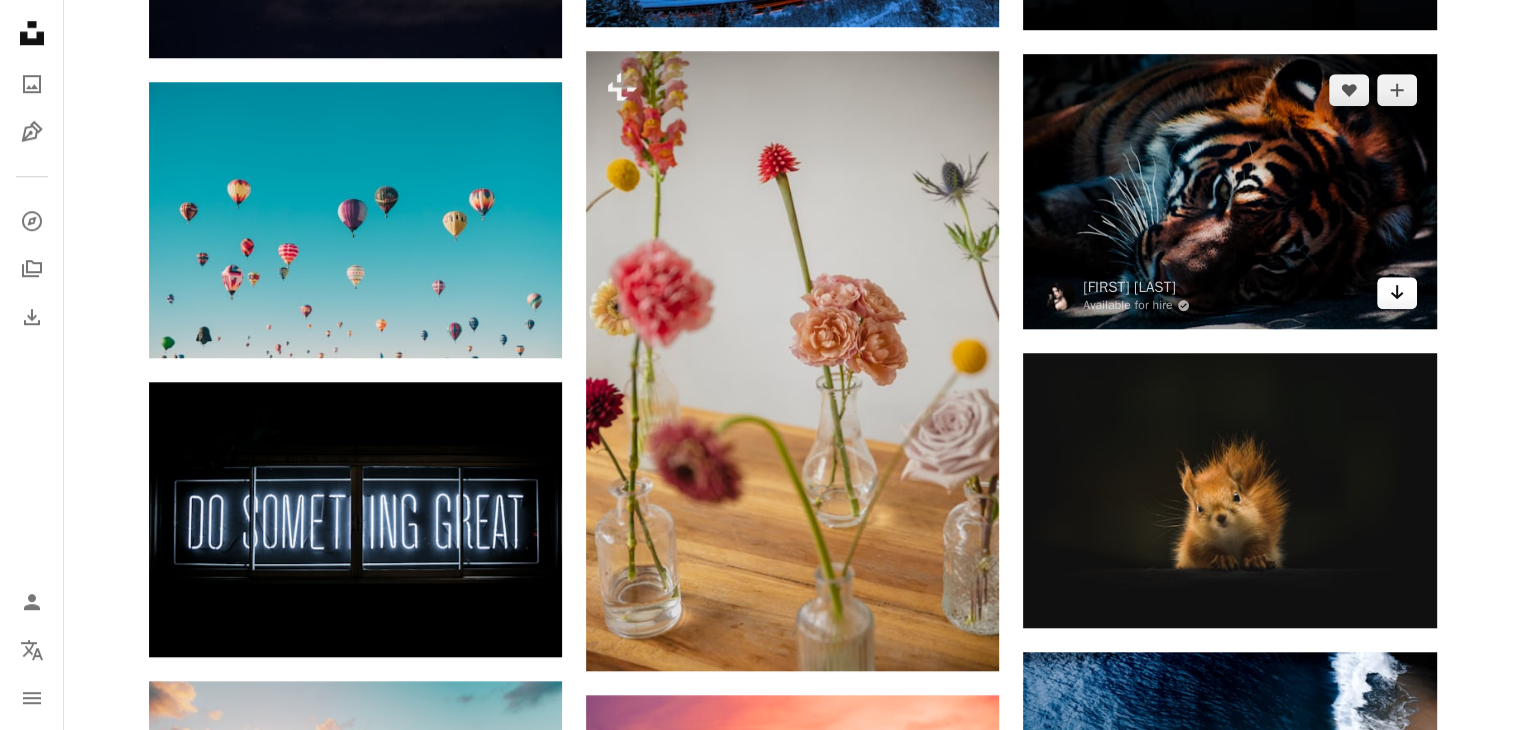 click on "Arrow pointing down" 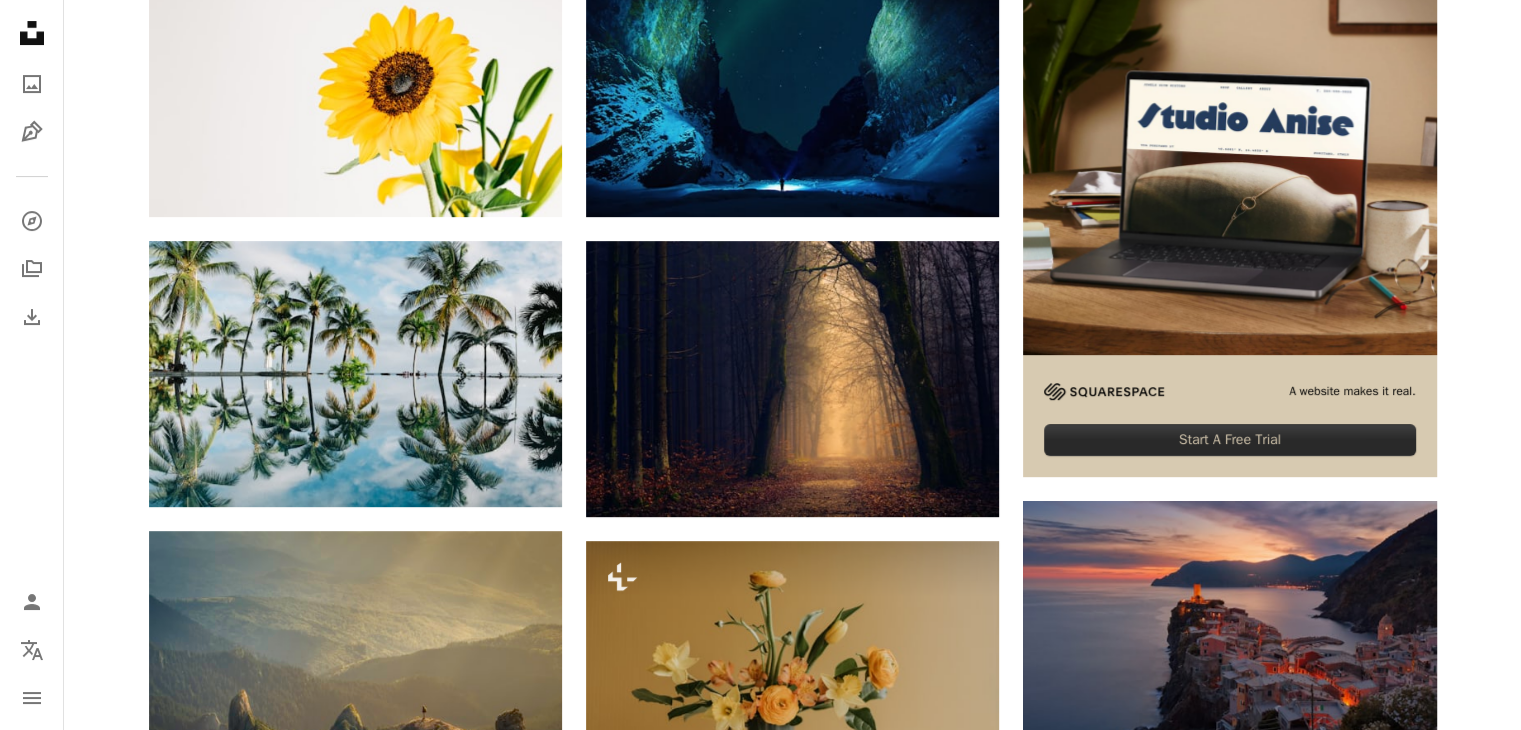scroll, scrollTop: 404, scrollLeft: 0, axis: vertical 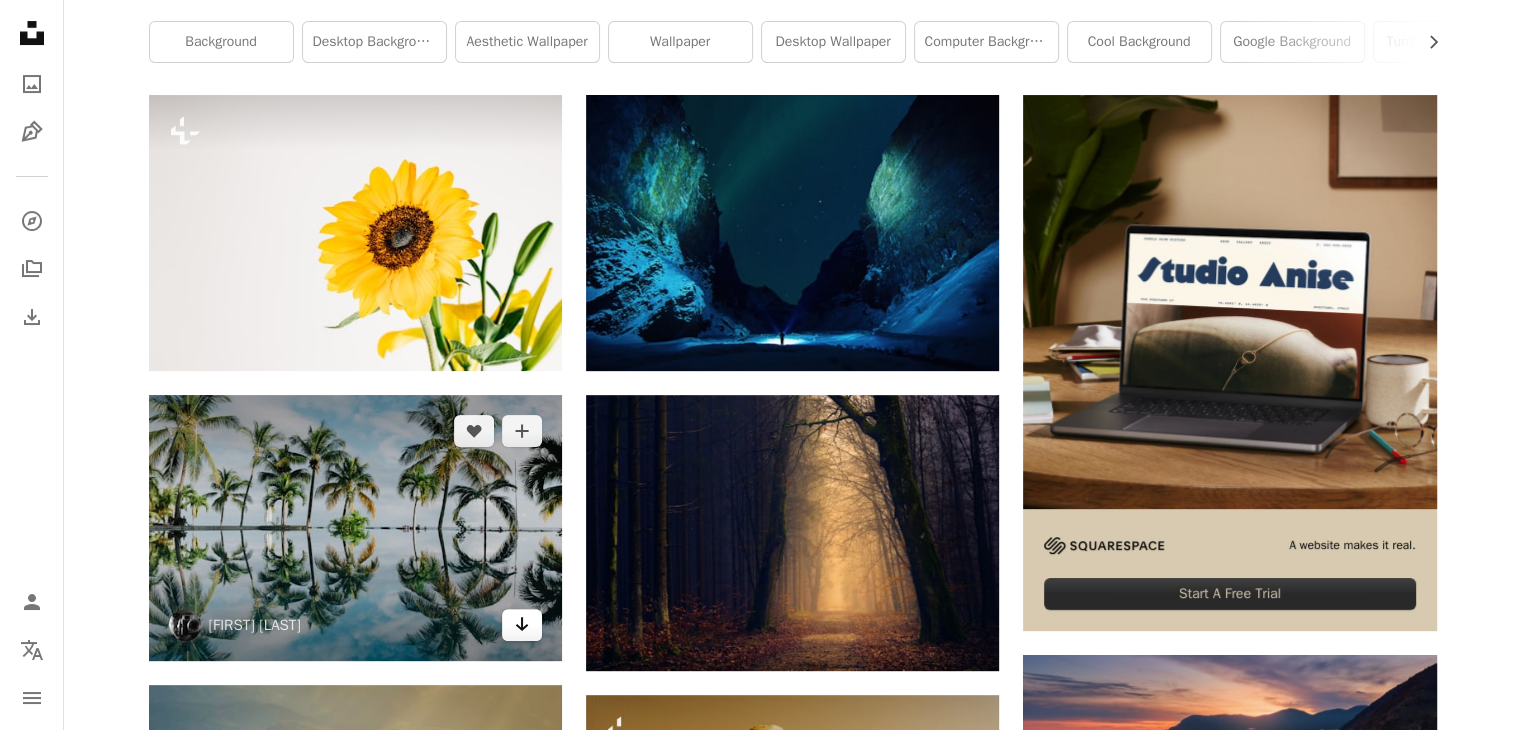 click on "Arrow pointing down" at bounding box center [522, 625] 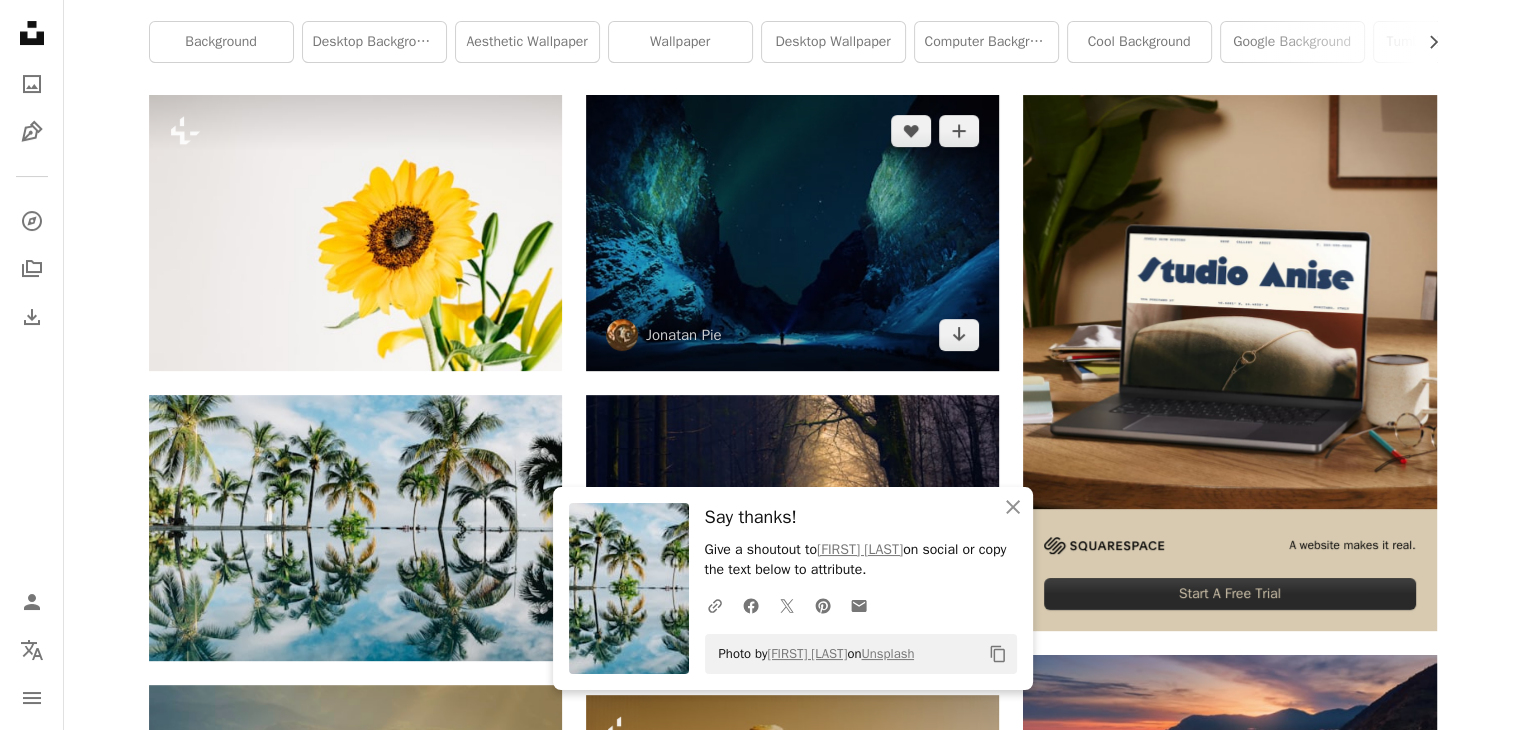 drag, startPoint x: 960, startPoint y: 329, endPoint x: 922, endPoint y: 337, distance: 38.832977 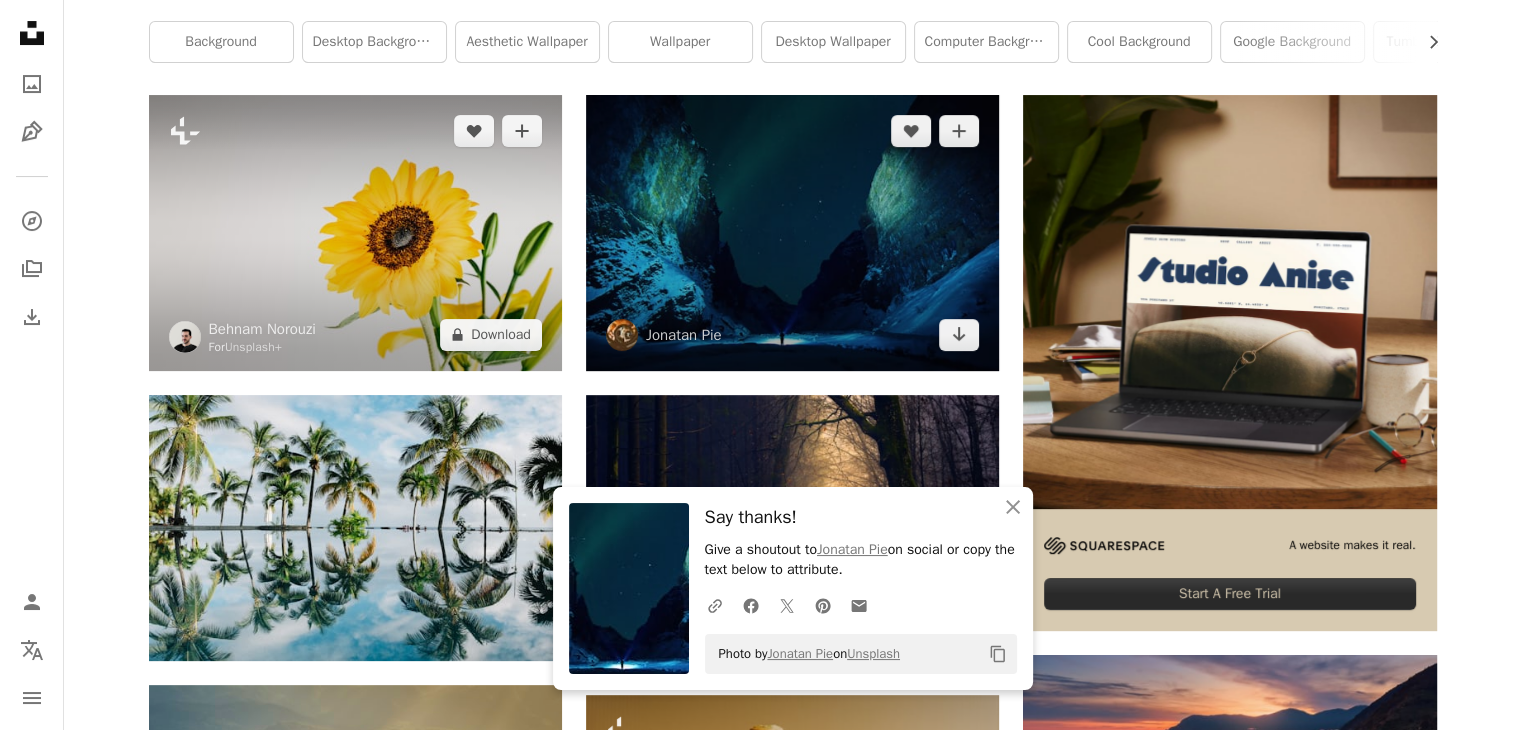 scroll, scrollTop: 0, scrollLeft: 0, axis: both 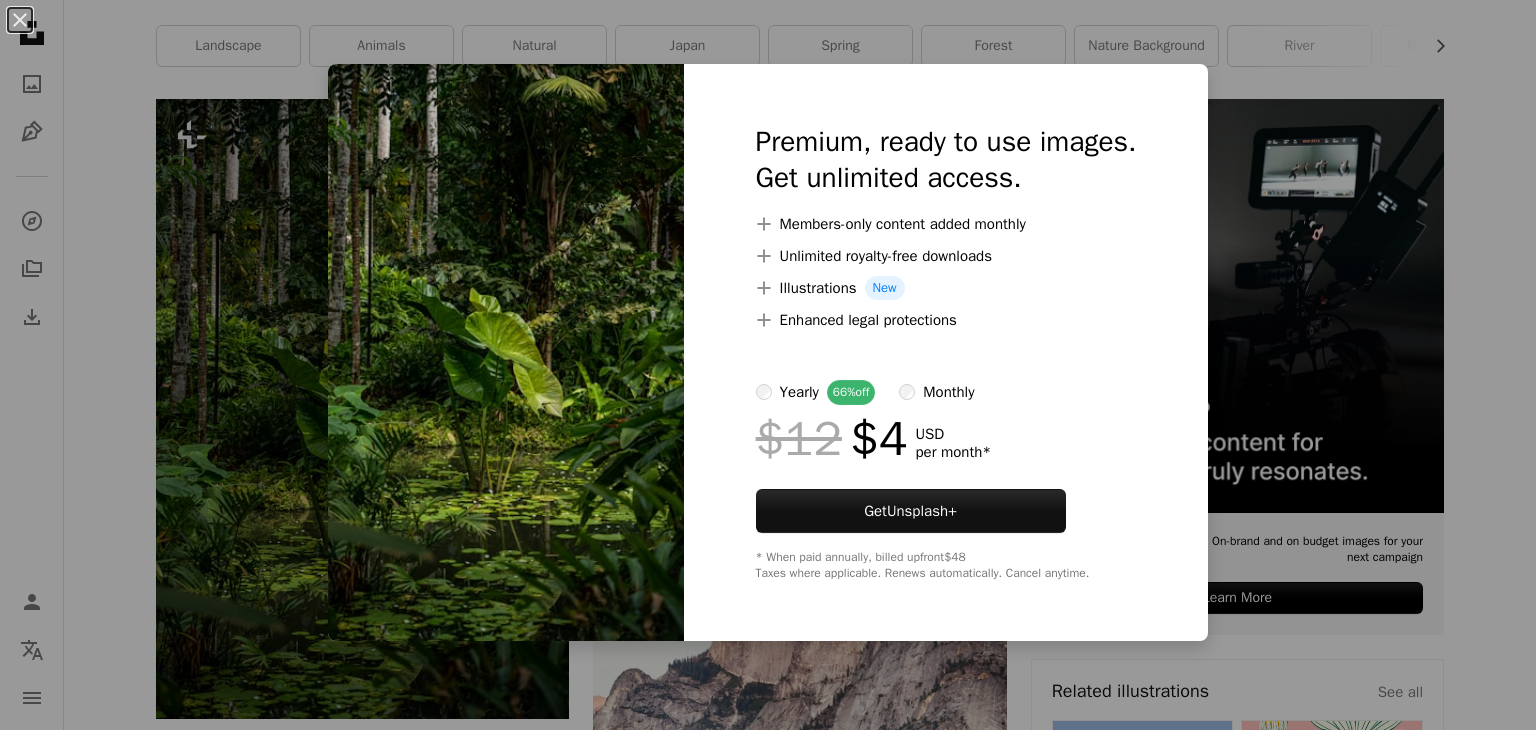 click on "An X shape Premium, ready to use images. Get unlimited access. A plus sign Members-only content added monthly A plus sign Unlimited royalty-free downloads A plus sign Illustrations  New A plus sign Enhanced legal protections yearly 66%  off monthly $12   $4 USD per month * Get  Unsplash+ * When paid annually, billed upfront  $48 Taxes where applicable. Renews automatically. Cancel anytime." at bounding box center (768, 365) 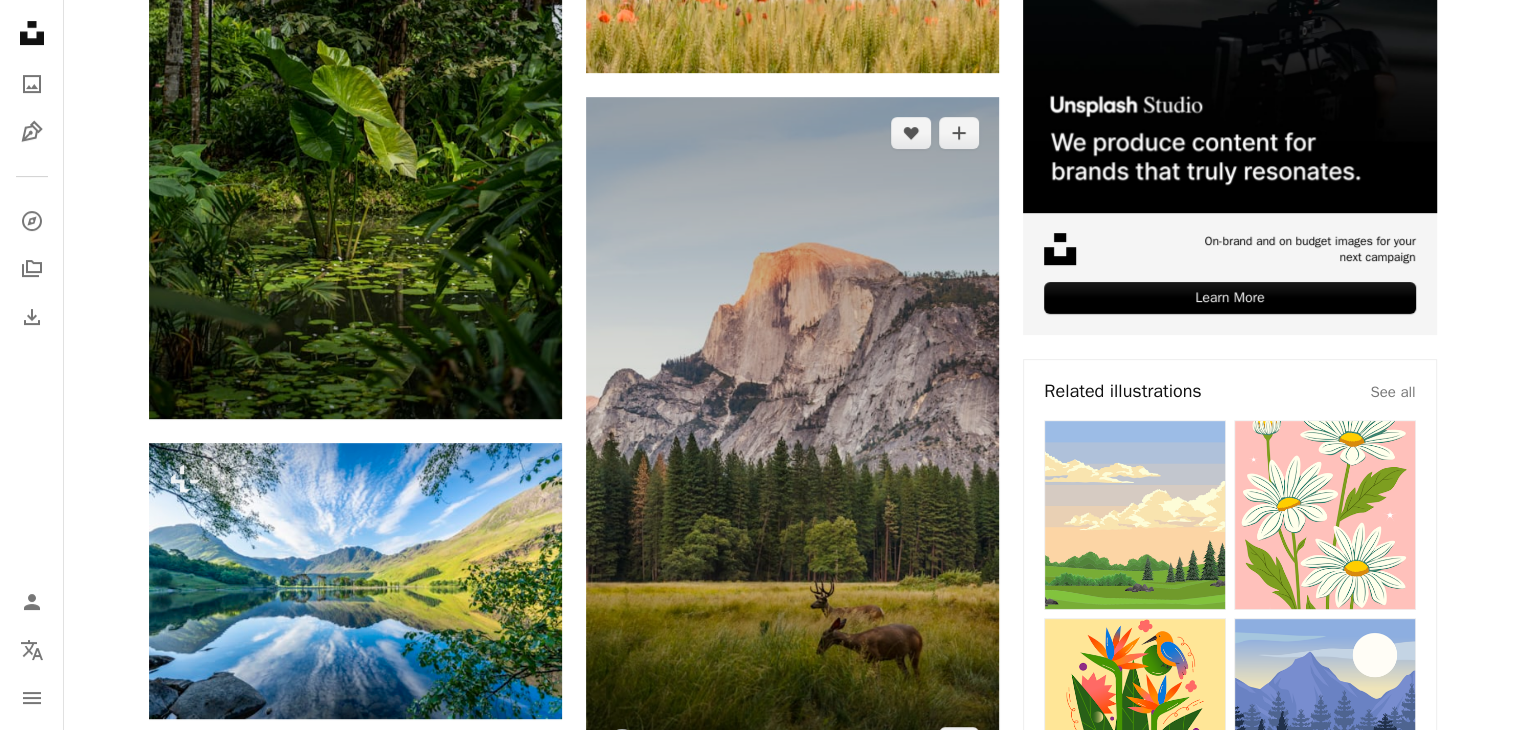 scroll, scrollTop: 900, scrollLeft: 0, axis: vertical 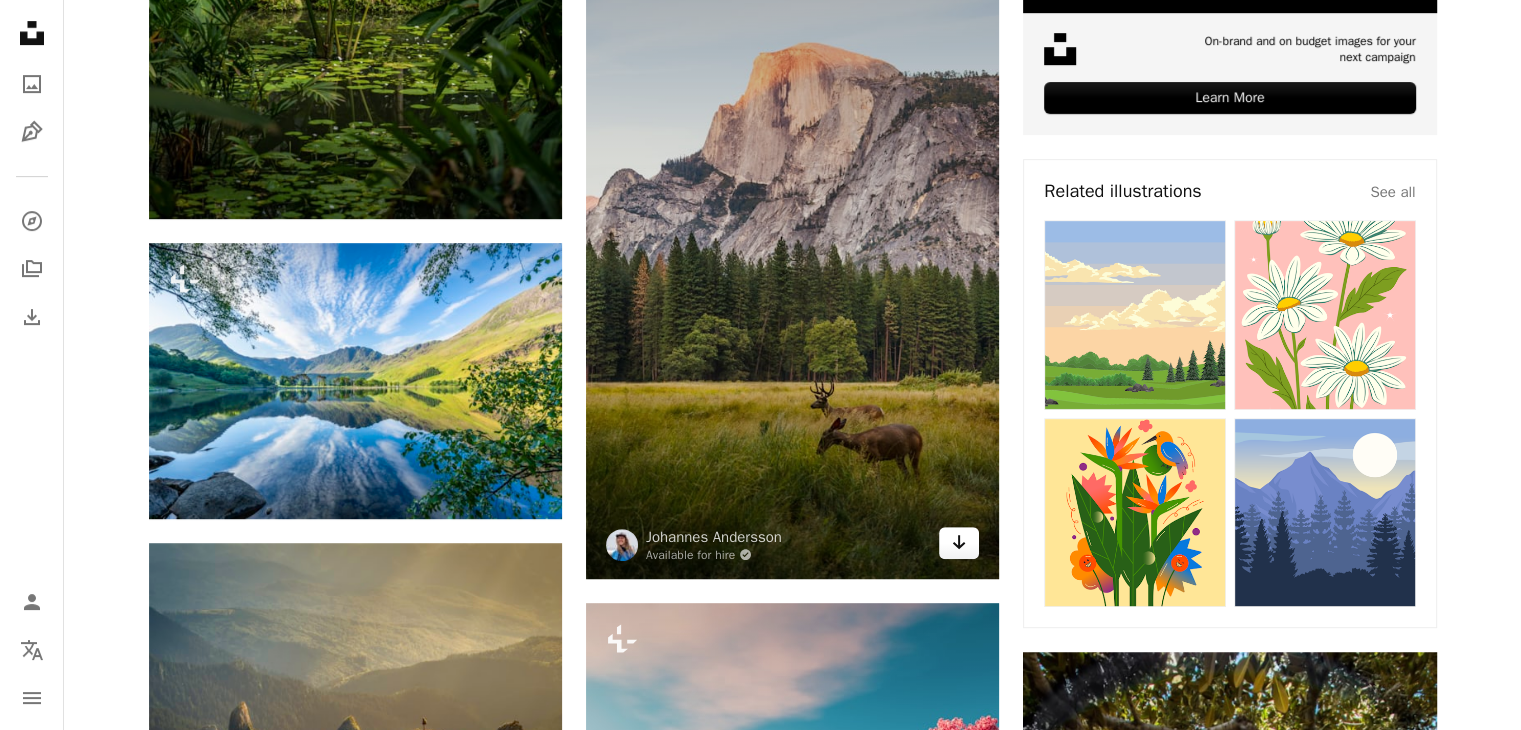 click on "Arrow pointing down" at bounding box center (959, 543) 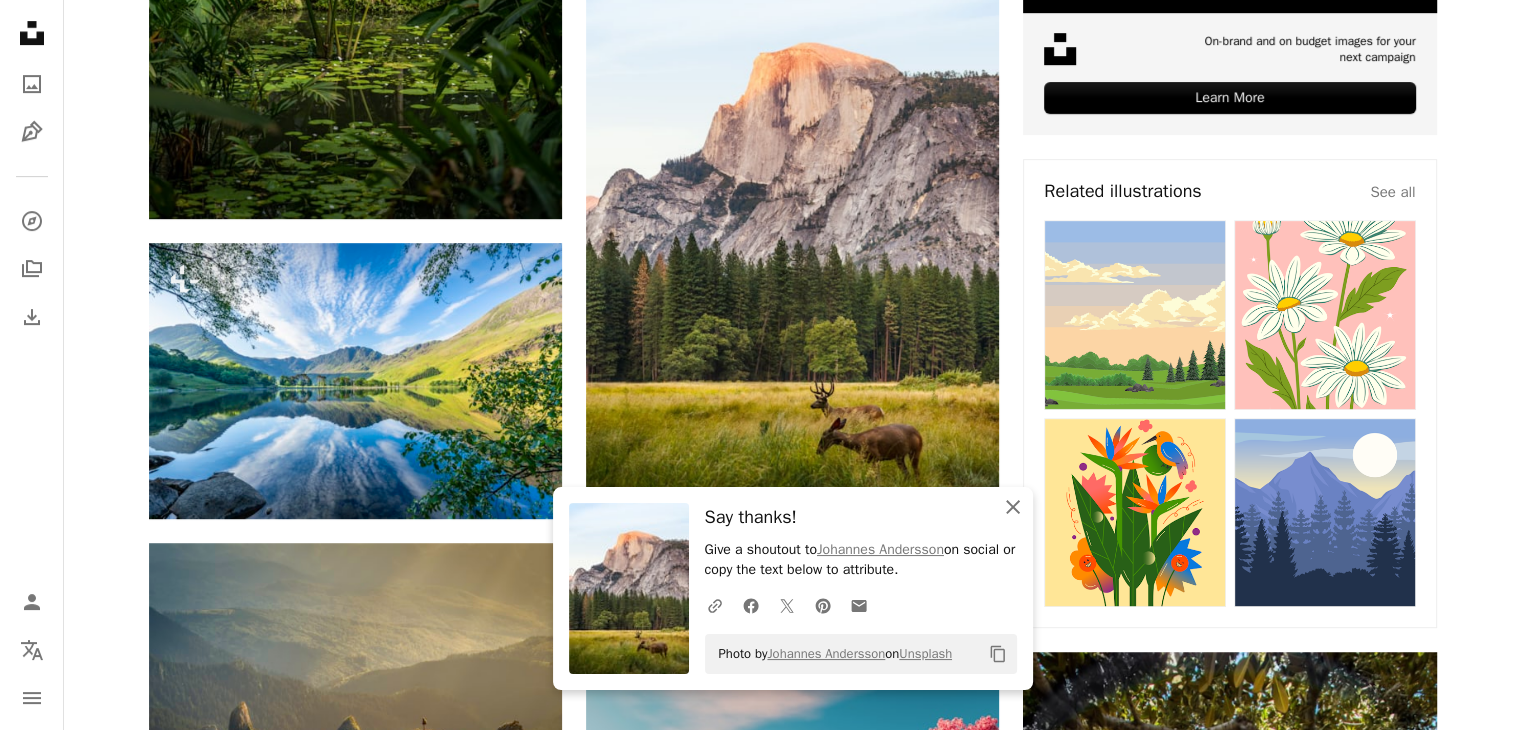 click on "An X shape" 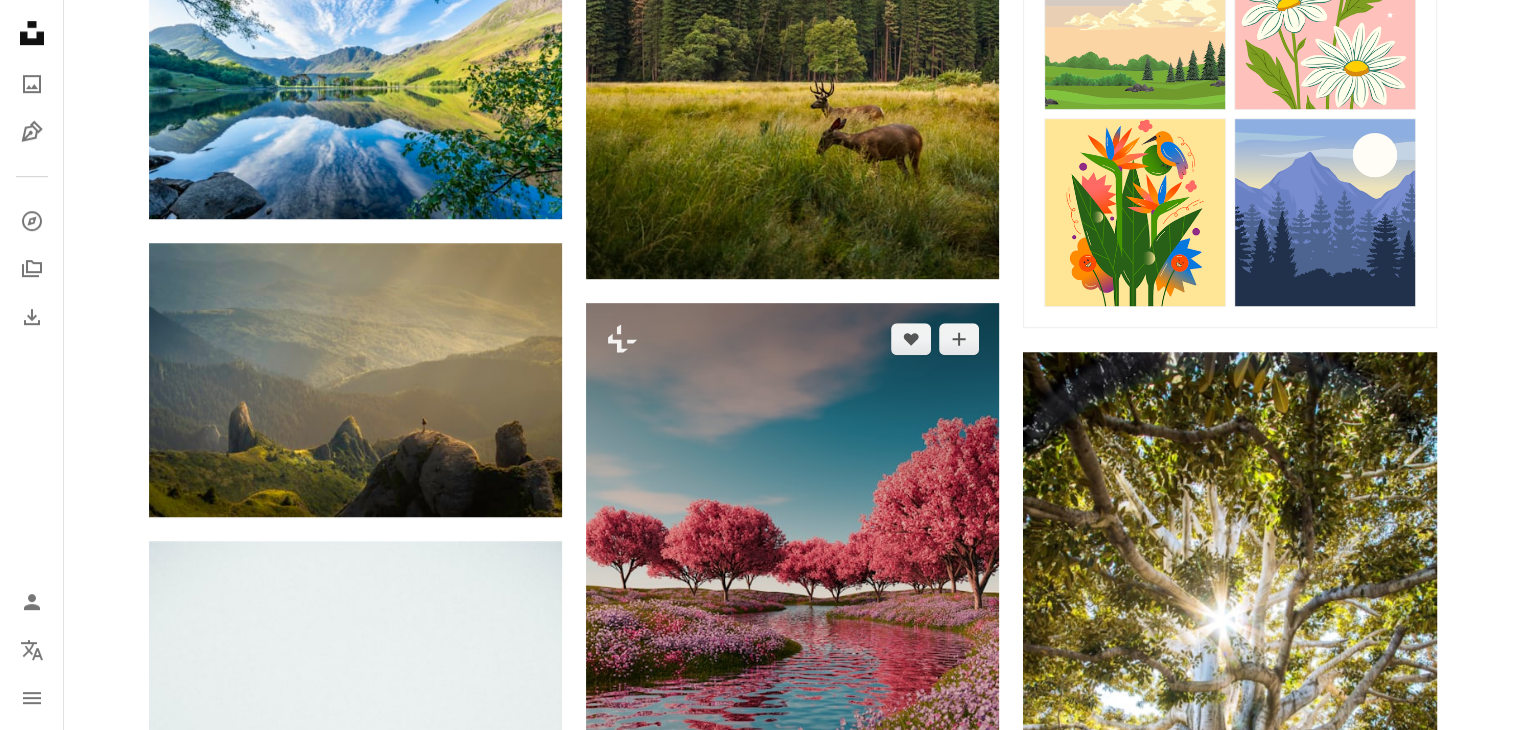 scroll, scrollTop: 1400, scrollLeft: 0, axis: vertical 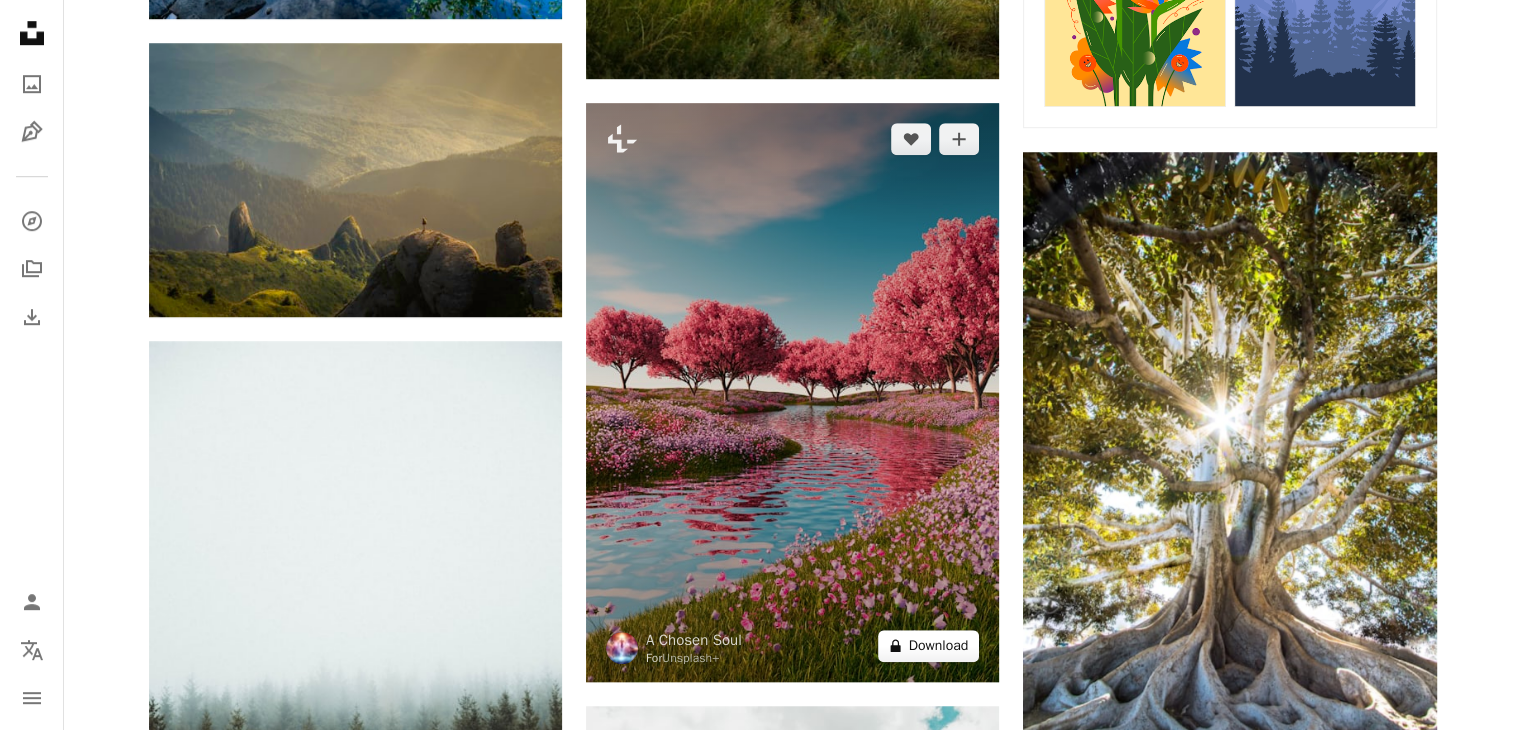 click on "A lock Download" at bounding box center (929, 646) 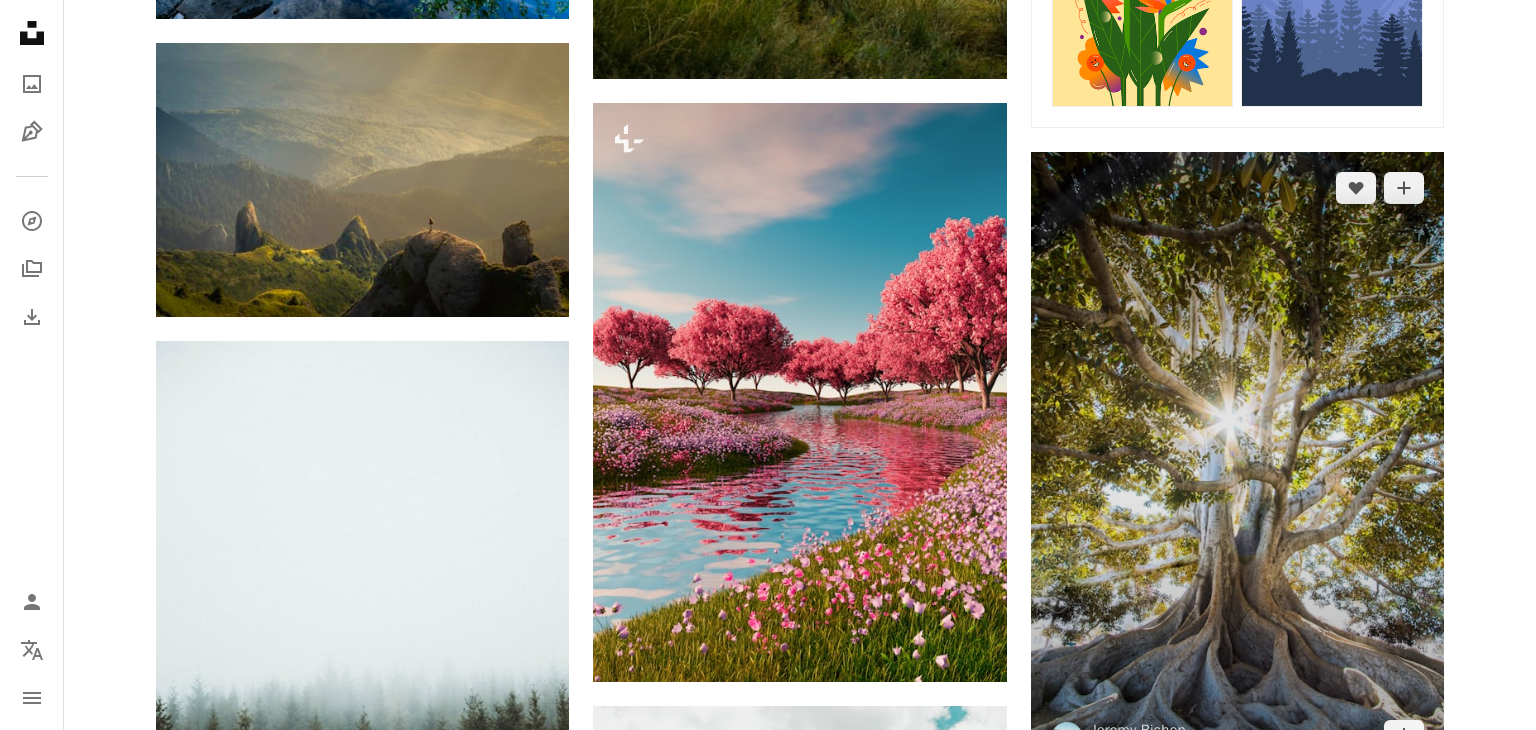 drag, startPoint x: 1340, startPoint y: 520, endPoint x: 1360, endPoint y: 561, distance: 45.617977 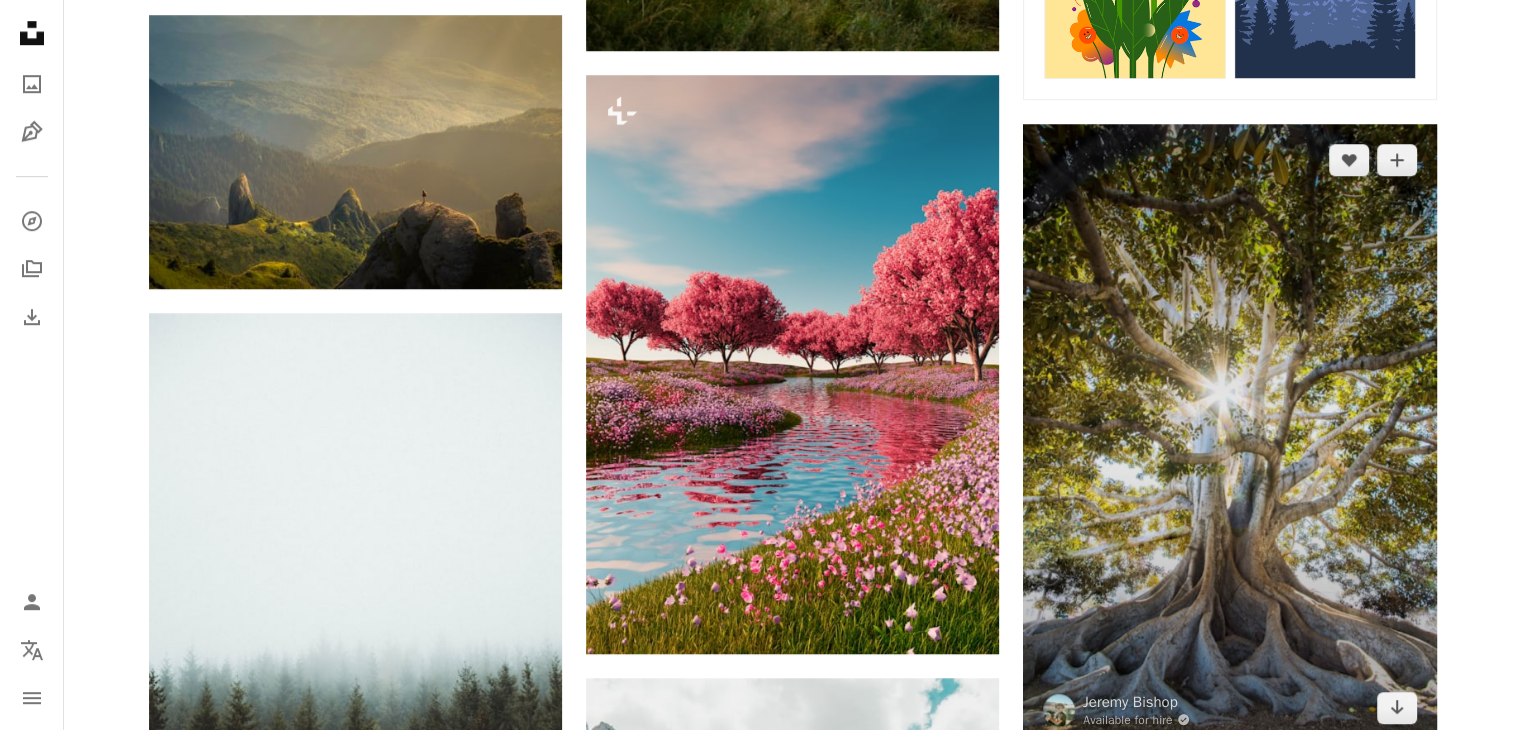 scroll, scrollTop: 1600, scrollLeft: 0, axis: vertical 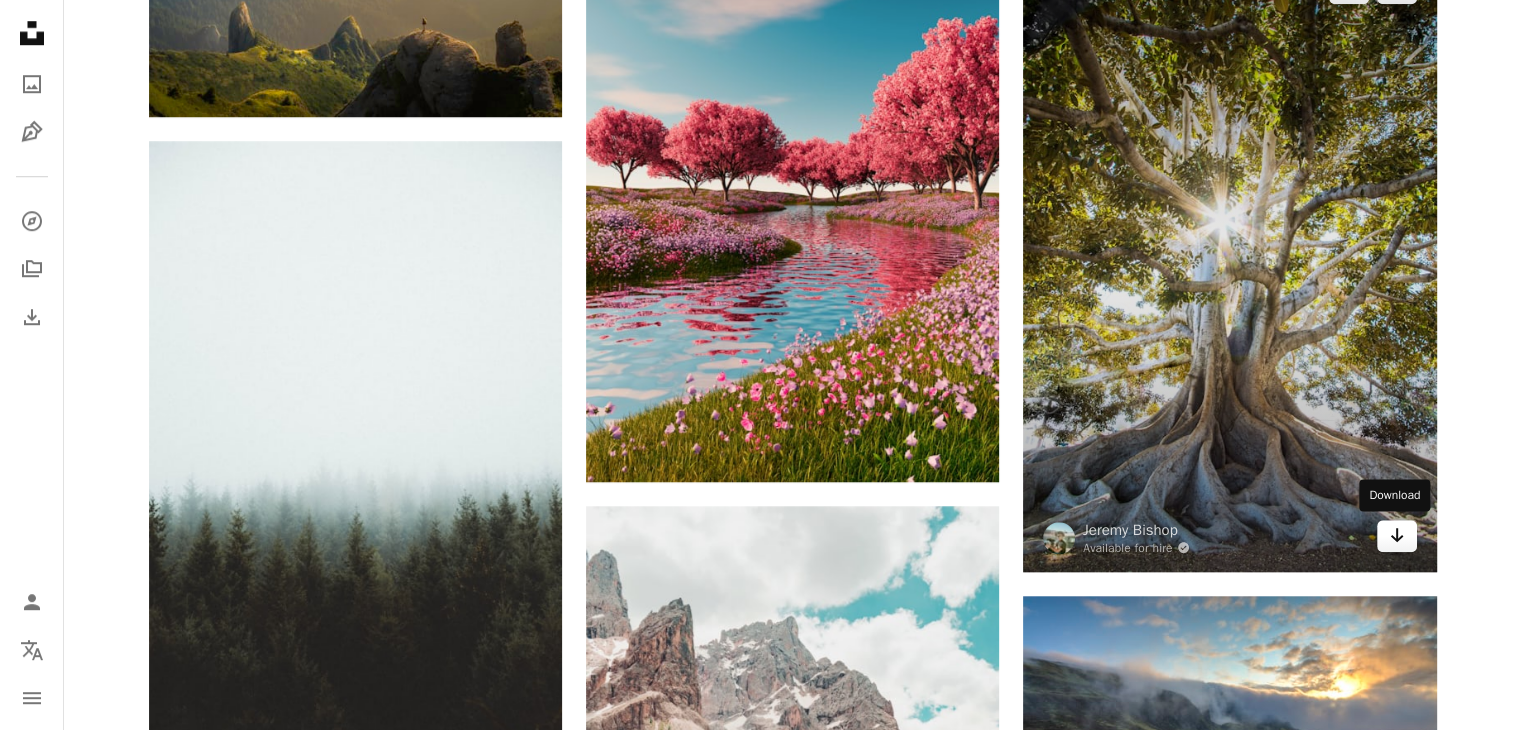 click on "Arrow pointing down" at bounding box center (1397, 536) 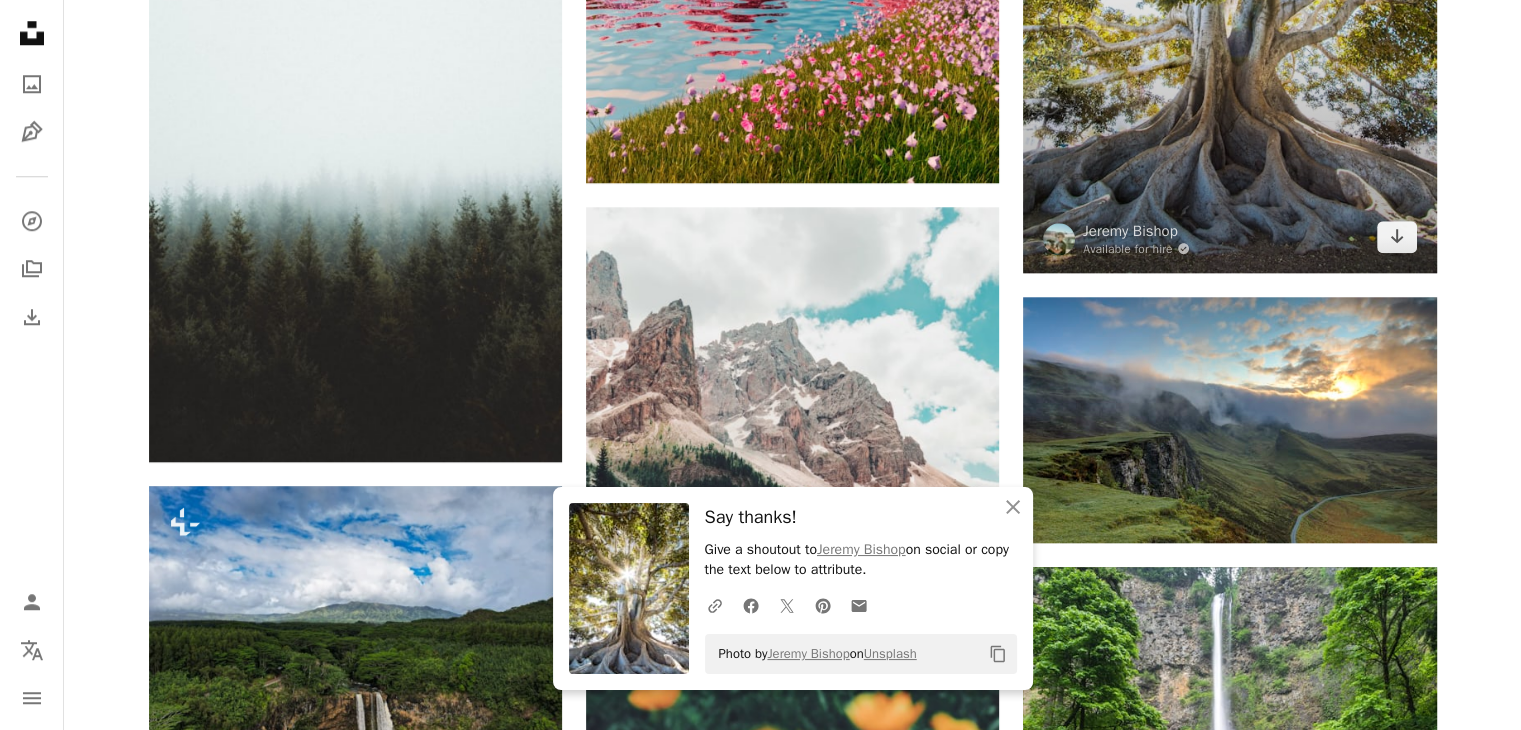 scroll, scrollTop: 1900, scrollLeft: 0, axis: vertical 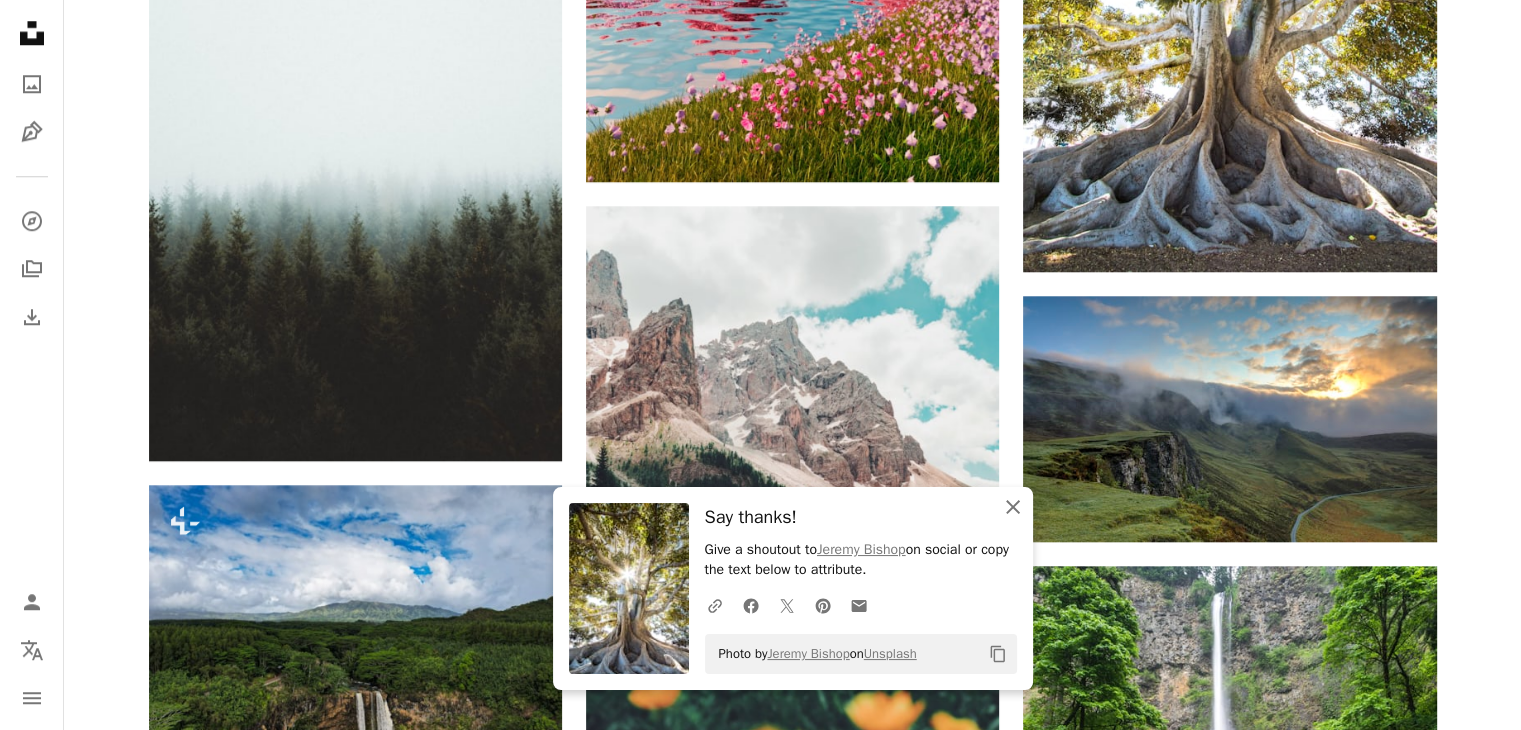 click on "An X shape" 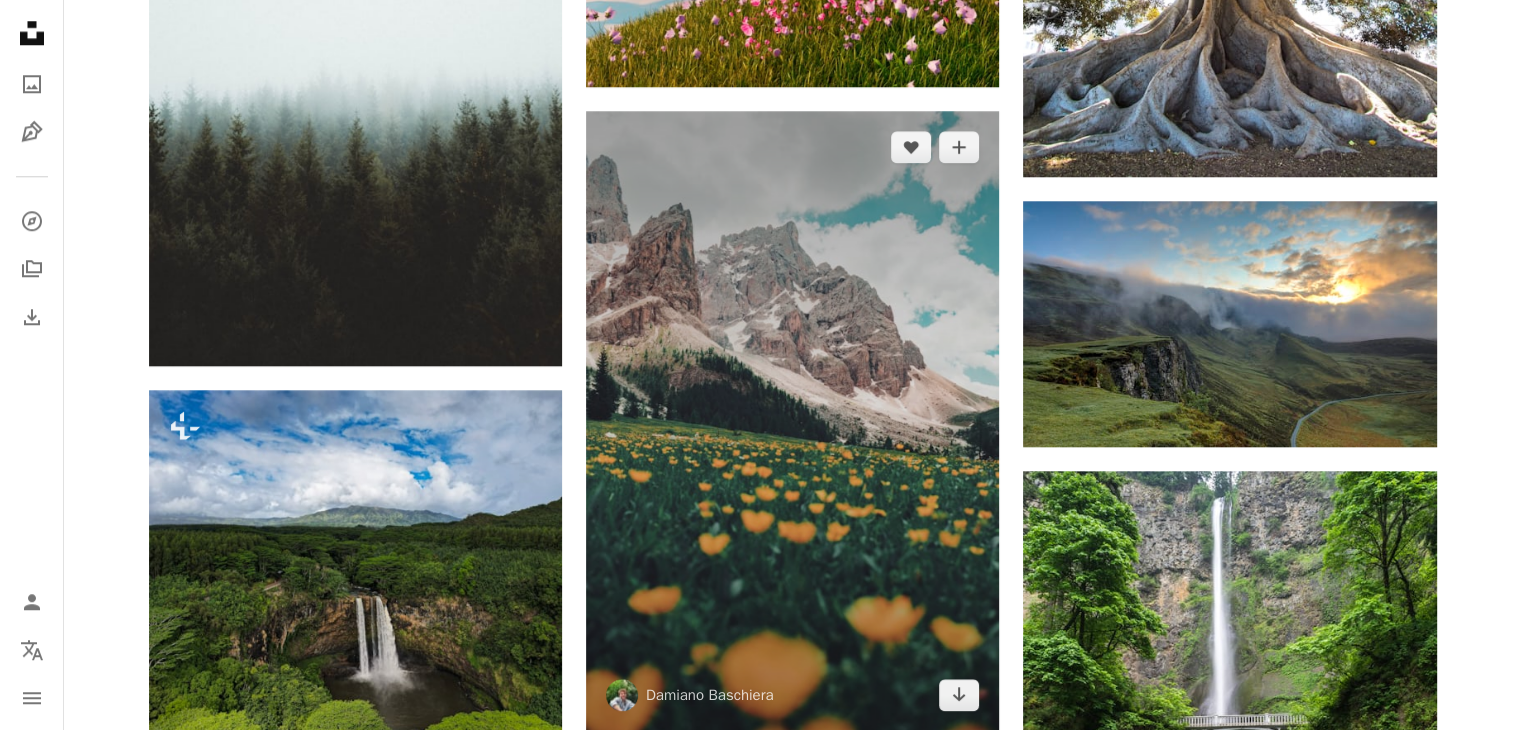 scroll, scrollTop: 2100, scrollLeft: 0, axis: vertical 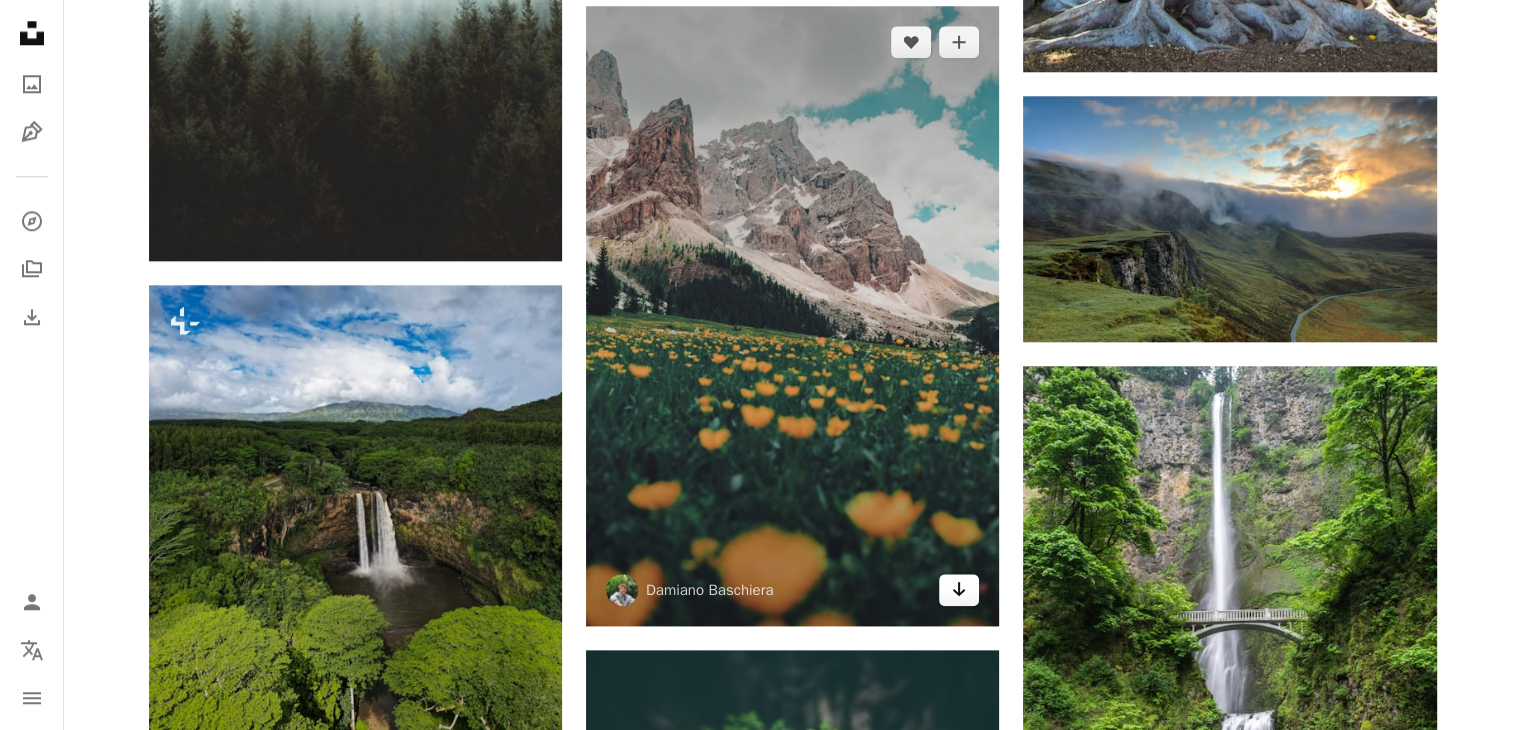 click on "Arrow pointing down" at bounding box center [959, 590] 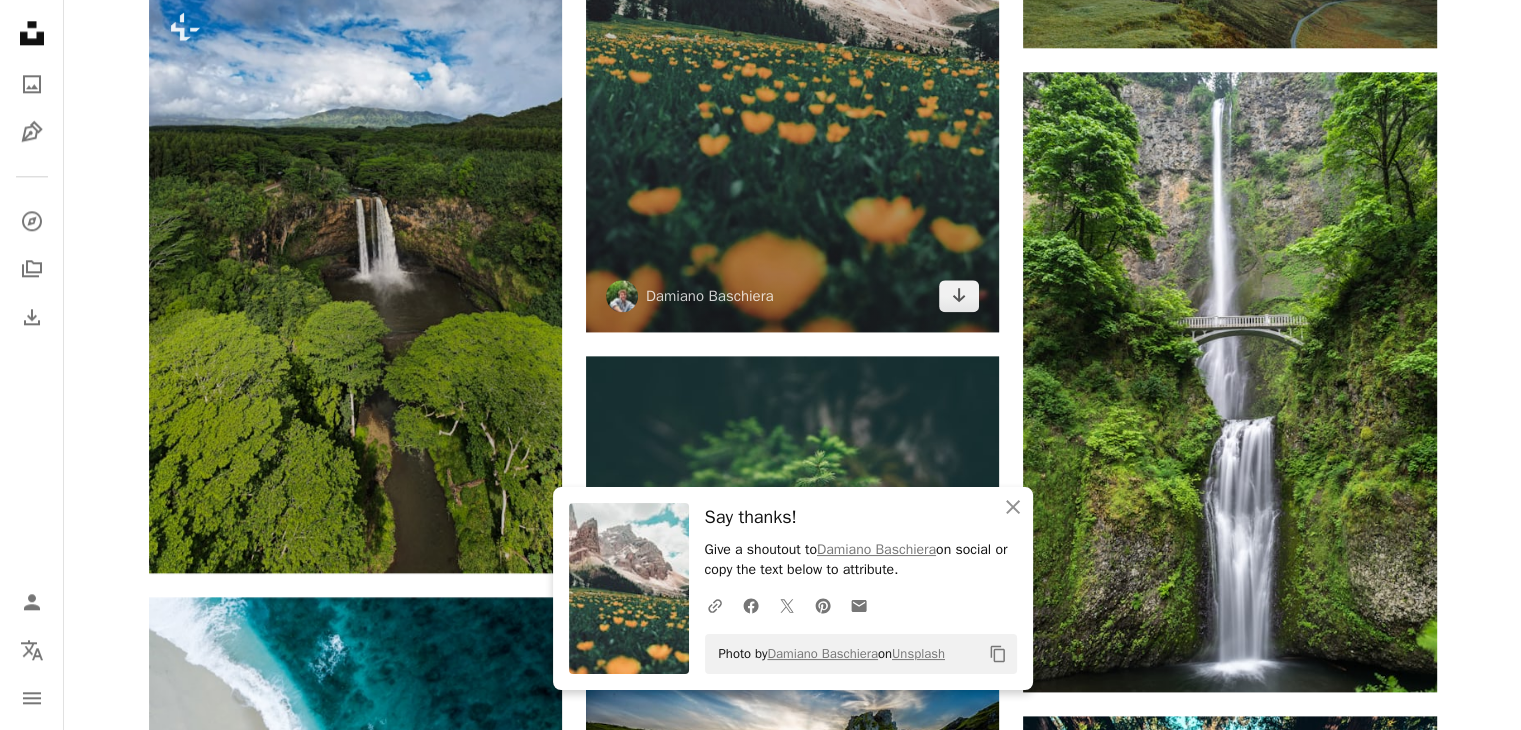 scroll, scrollTop: 2400, scrollLeft: 0, axis: vertical 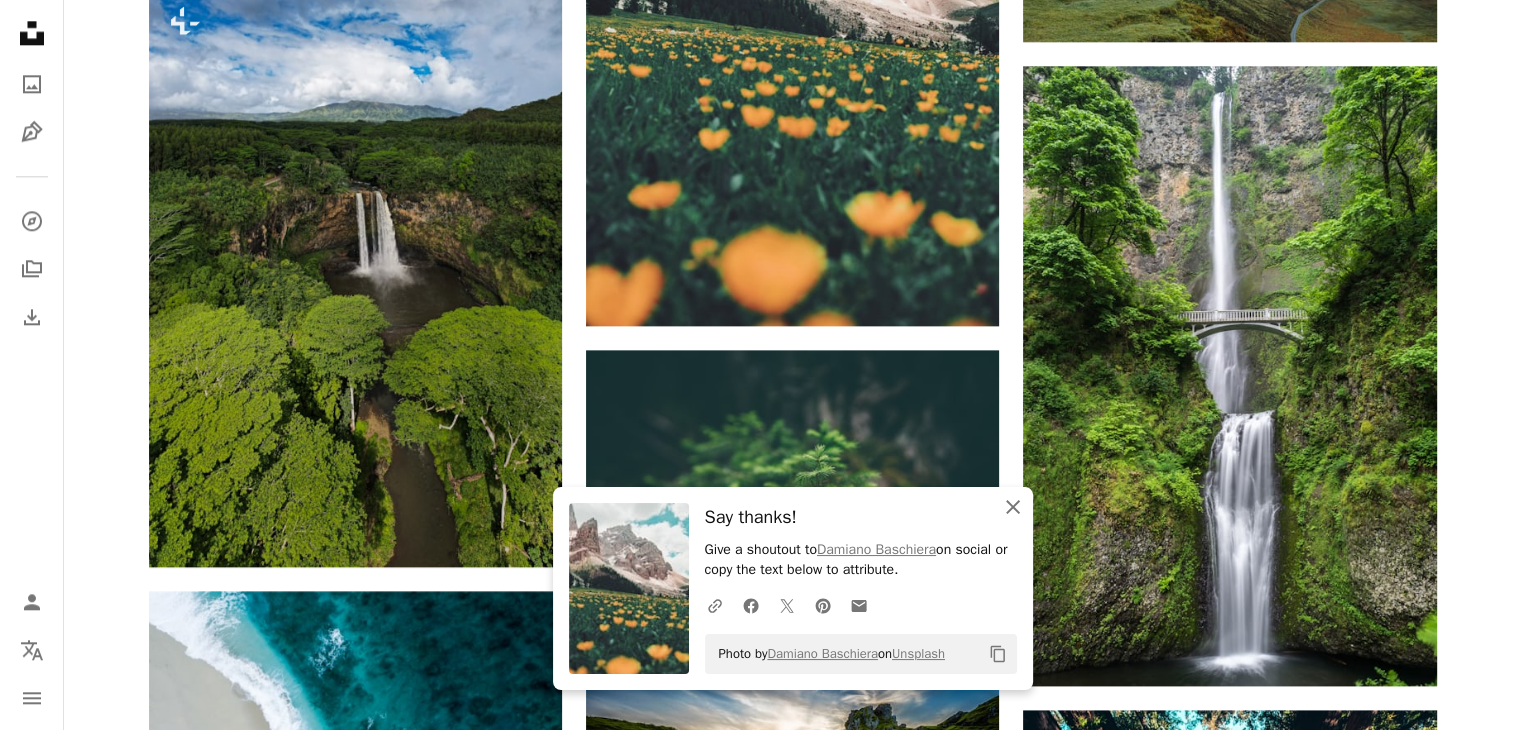 click on "An X shape" 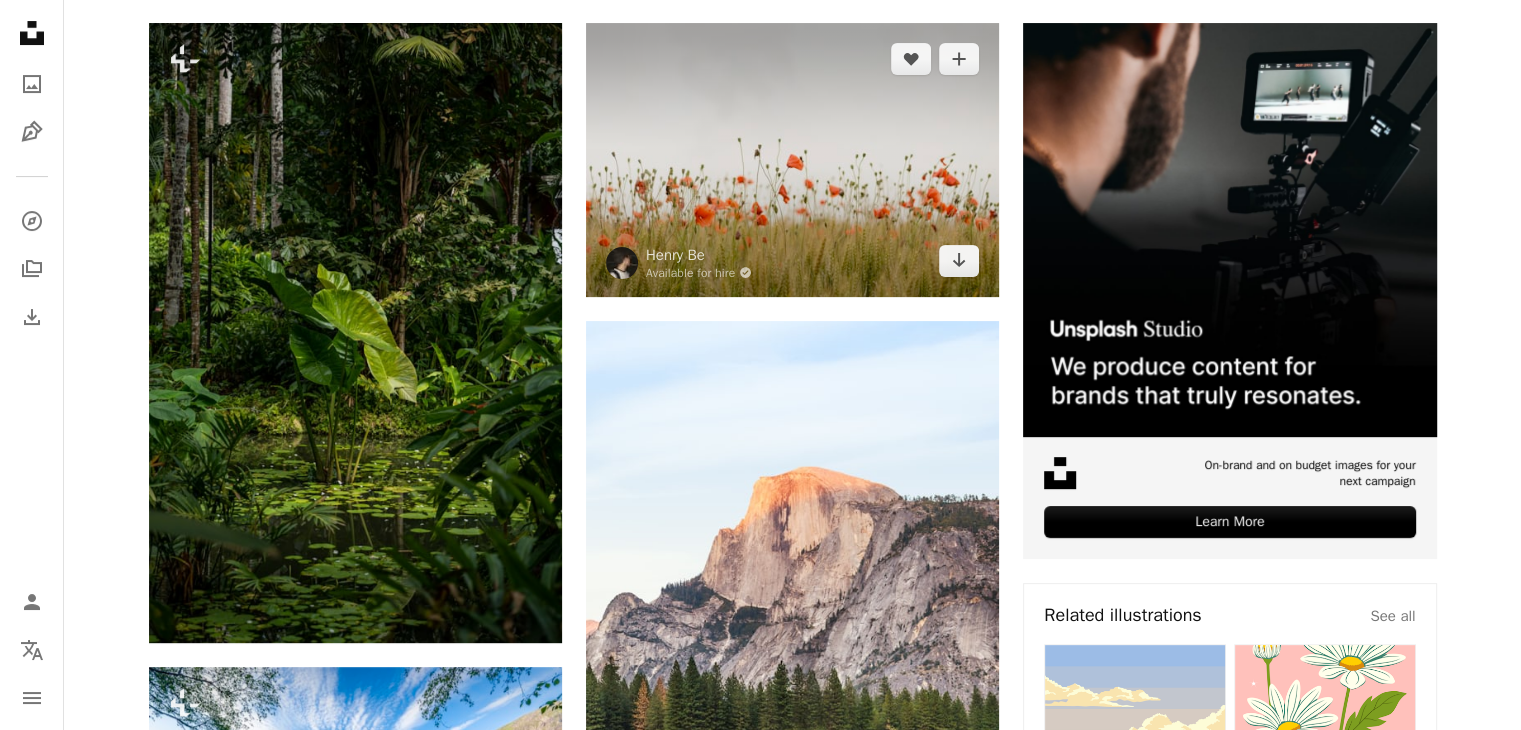 scroll, scrollTop: 400, scrollLeft: 0, axis: vertical 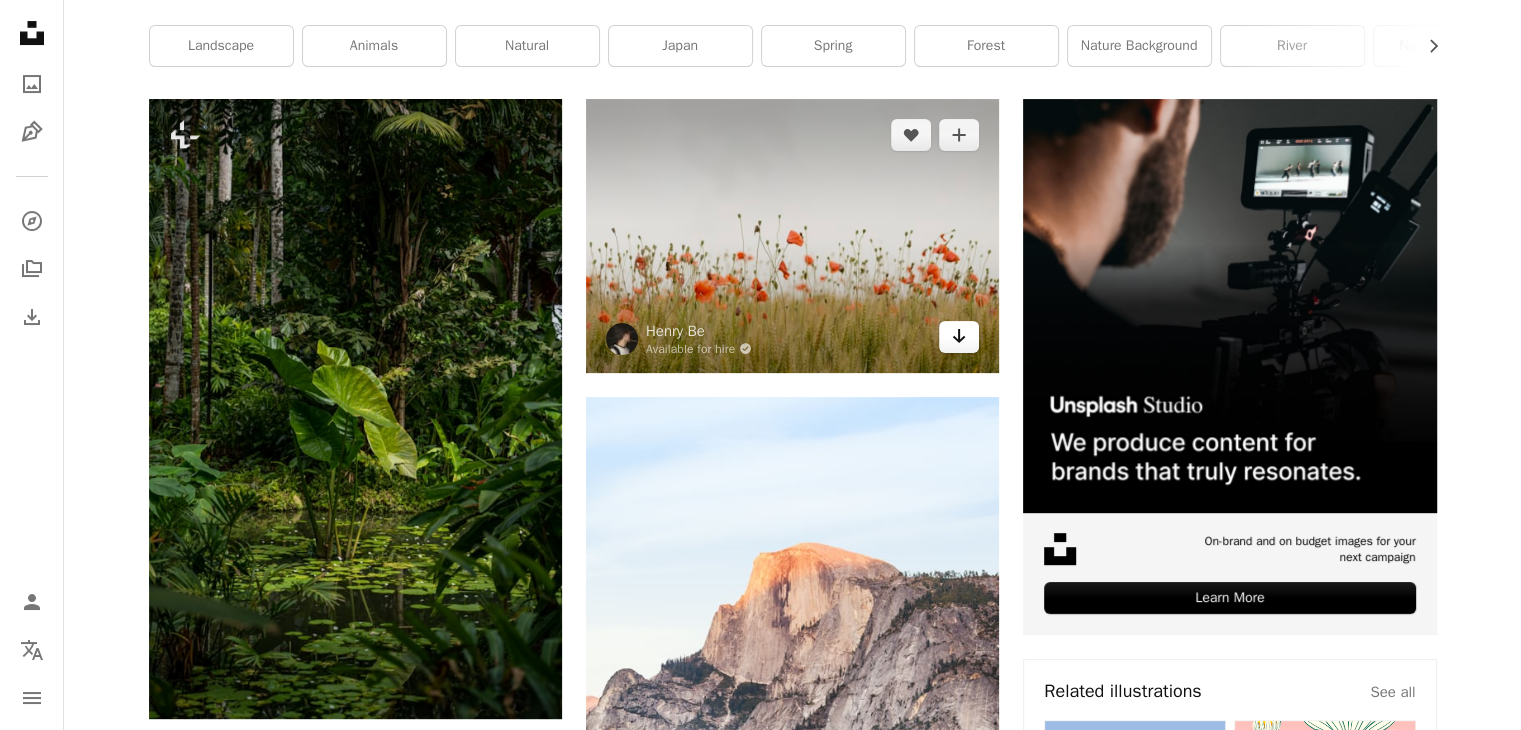 click on "Arrow pointing down" 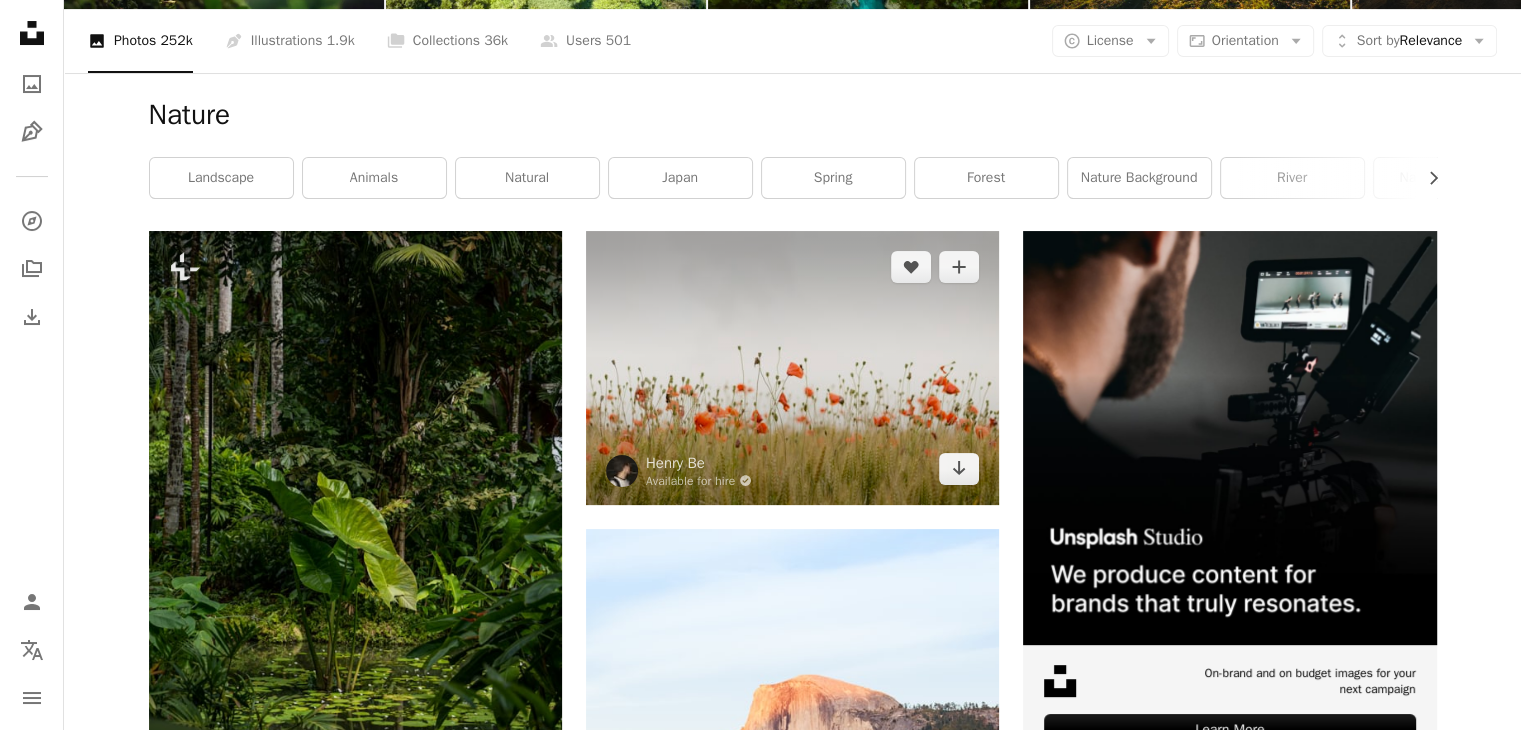 scroll, scrollTop: 0, scrollLeft: 0, axis: both 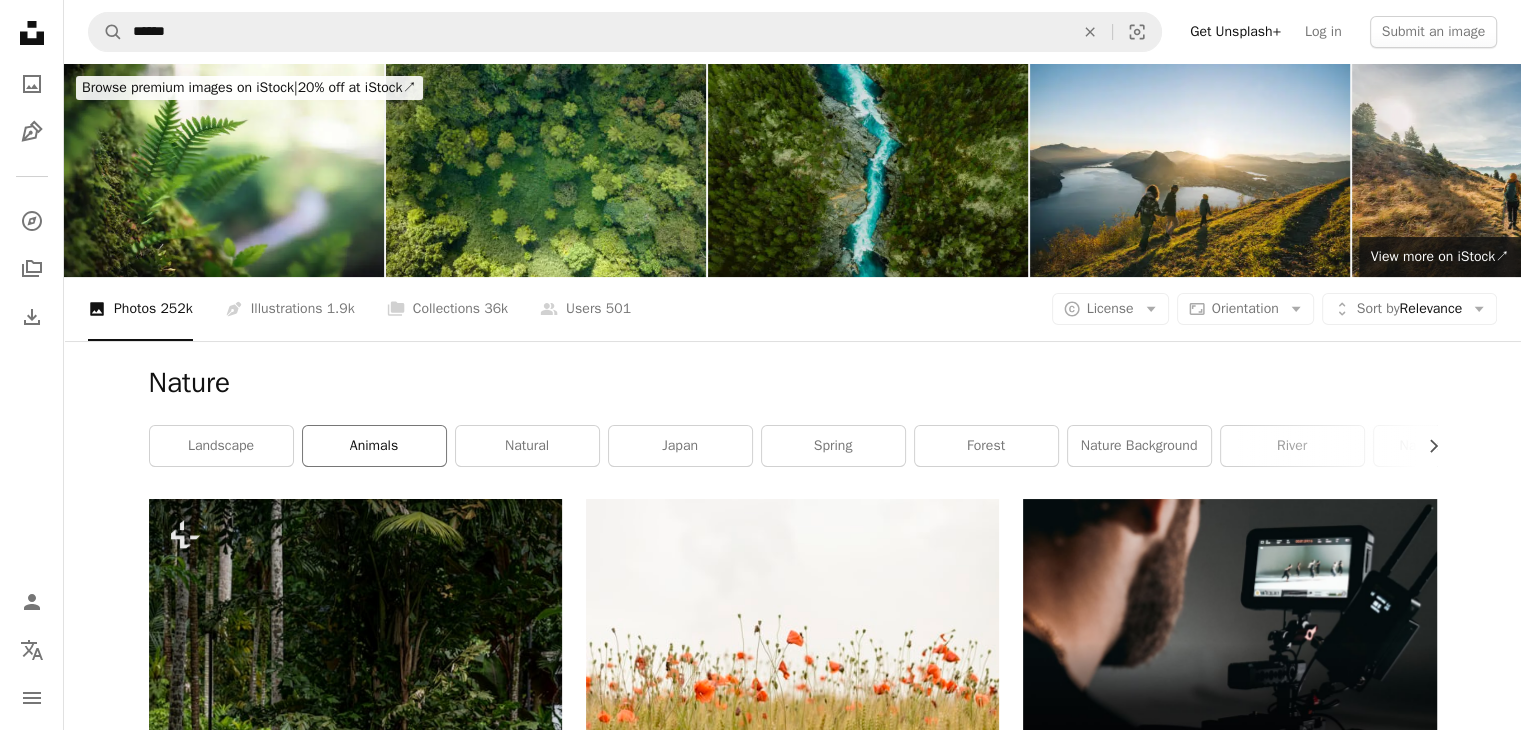 click on "animals" at bounding box center [374, 446] 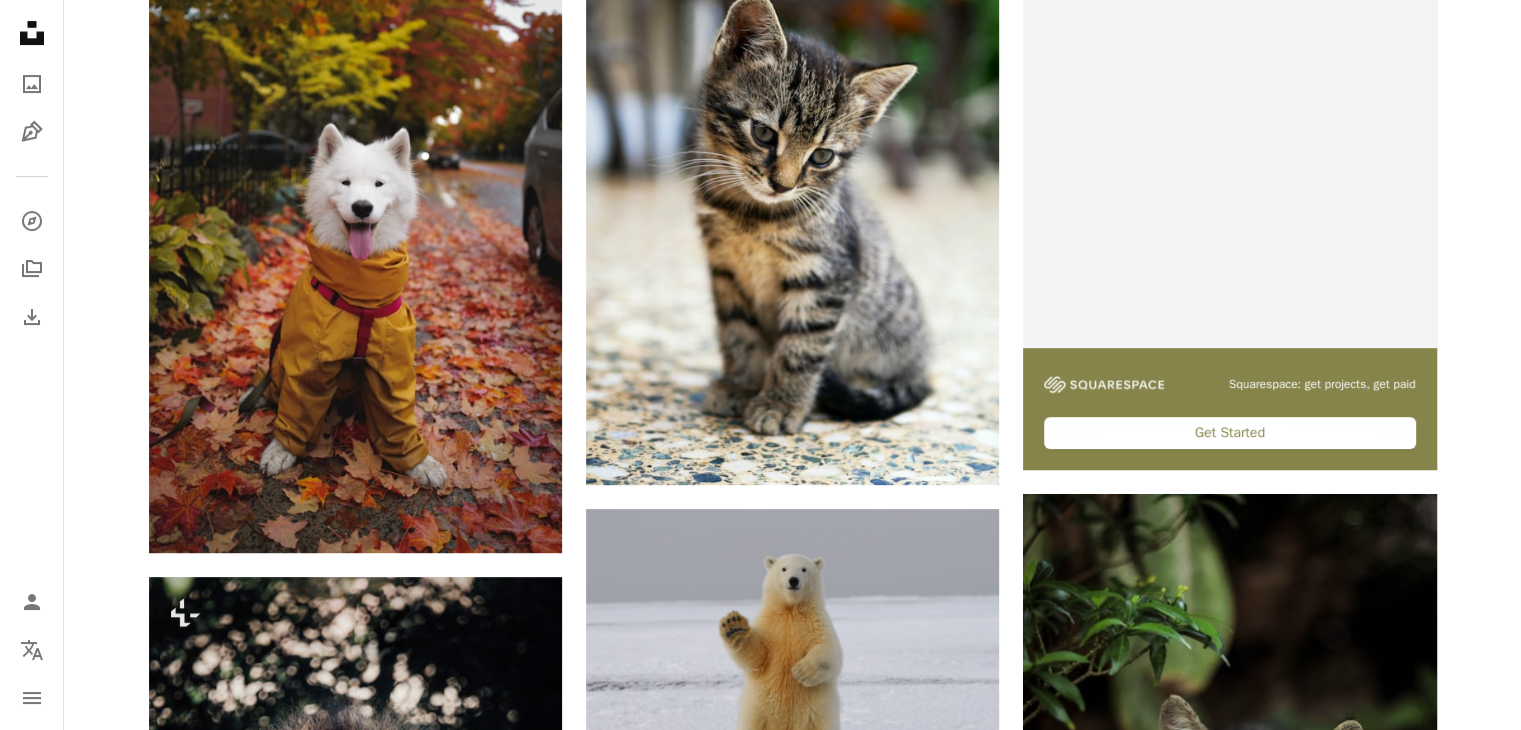 scroll, scrollTop: 600, scrollLeft: 0, axis: vertical 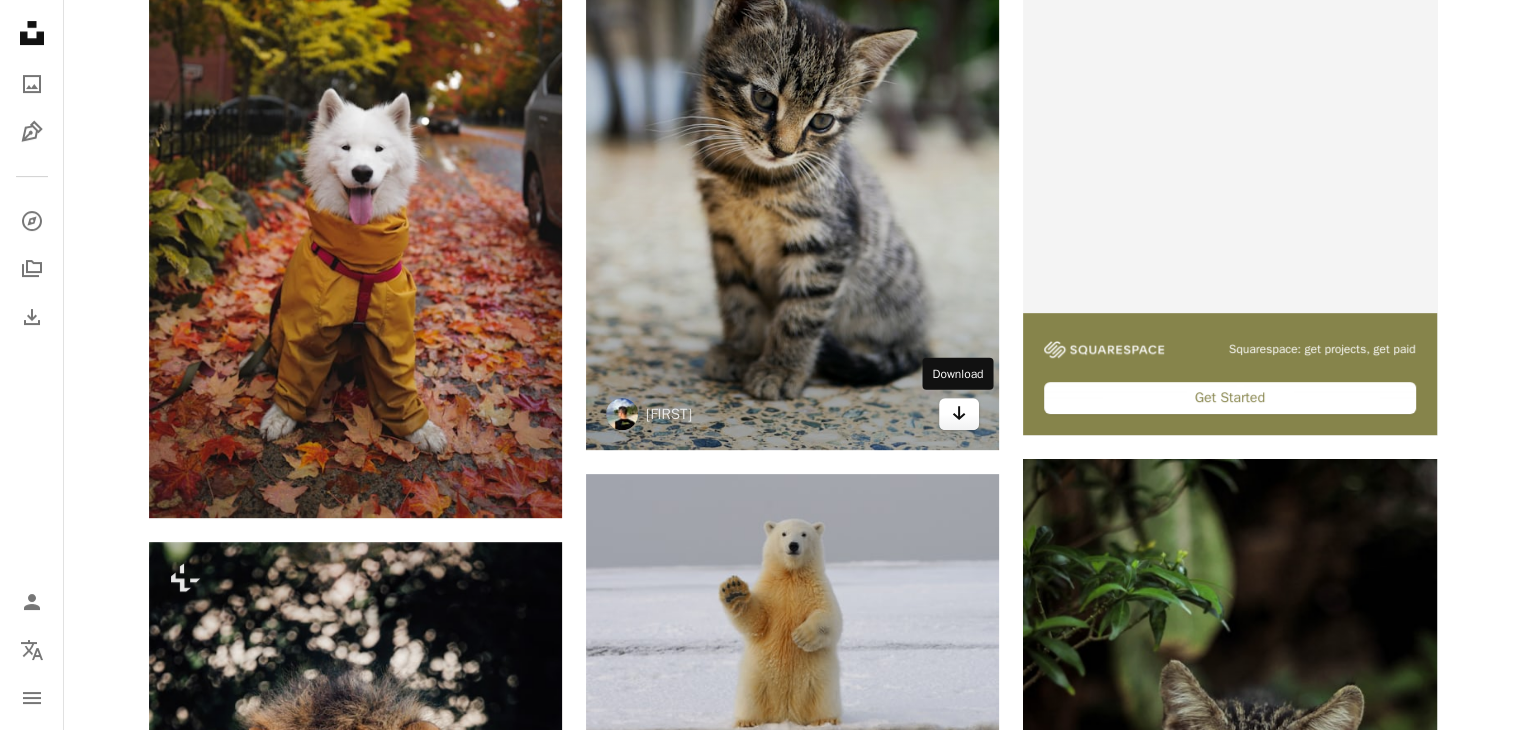 click on "Arrow pointing down" 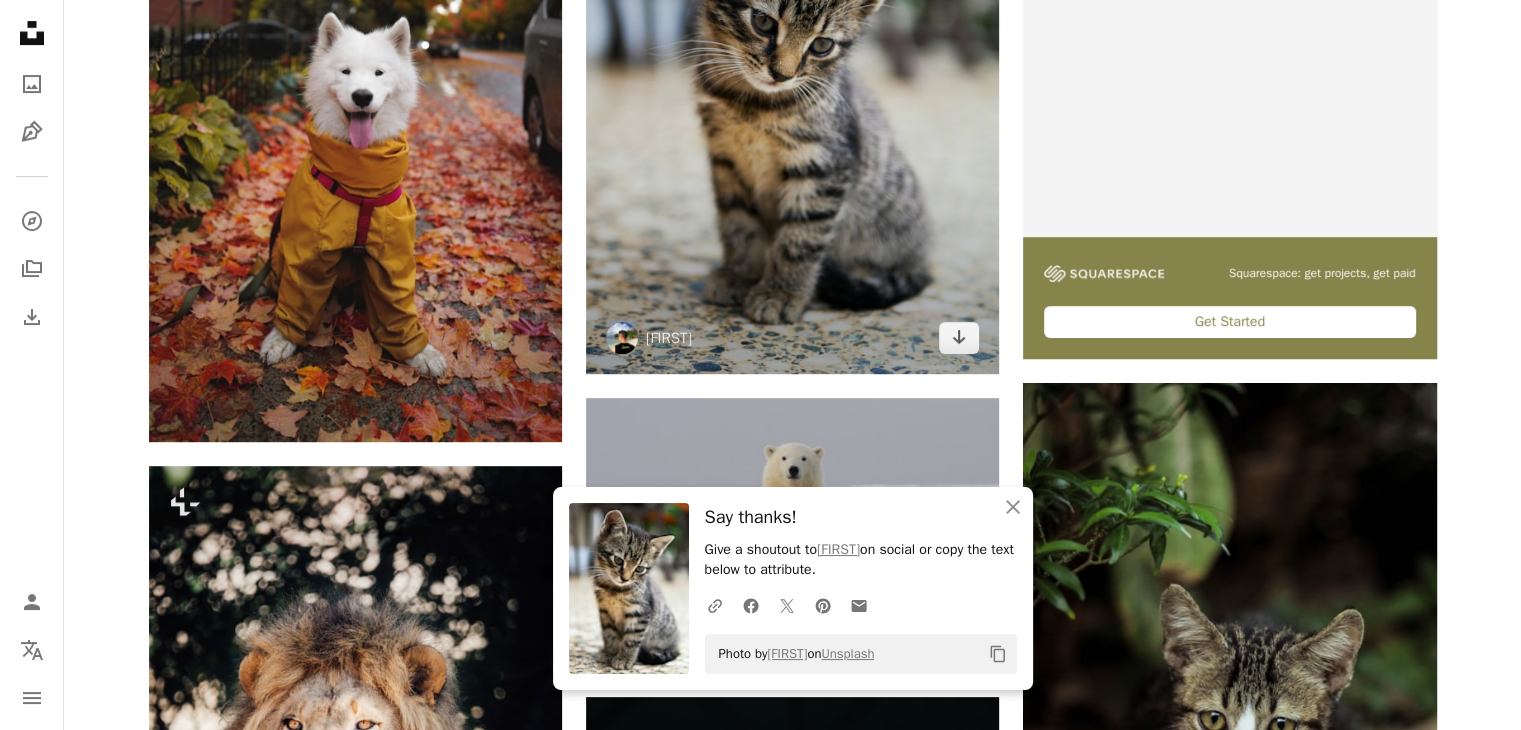 scroll, scrollTop: 600, scrollLeft: 0, axis: vertical 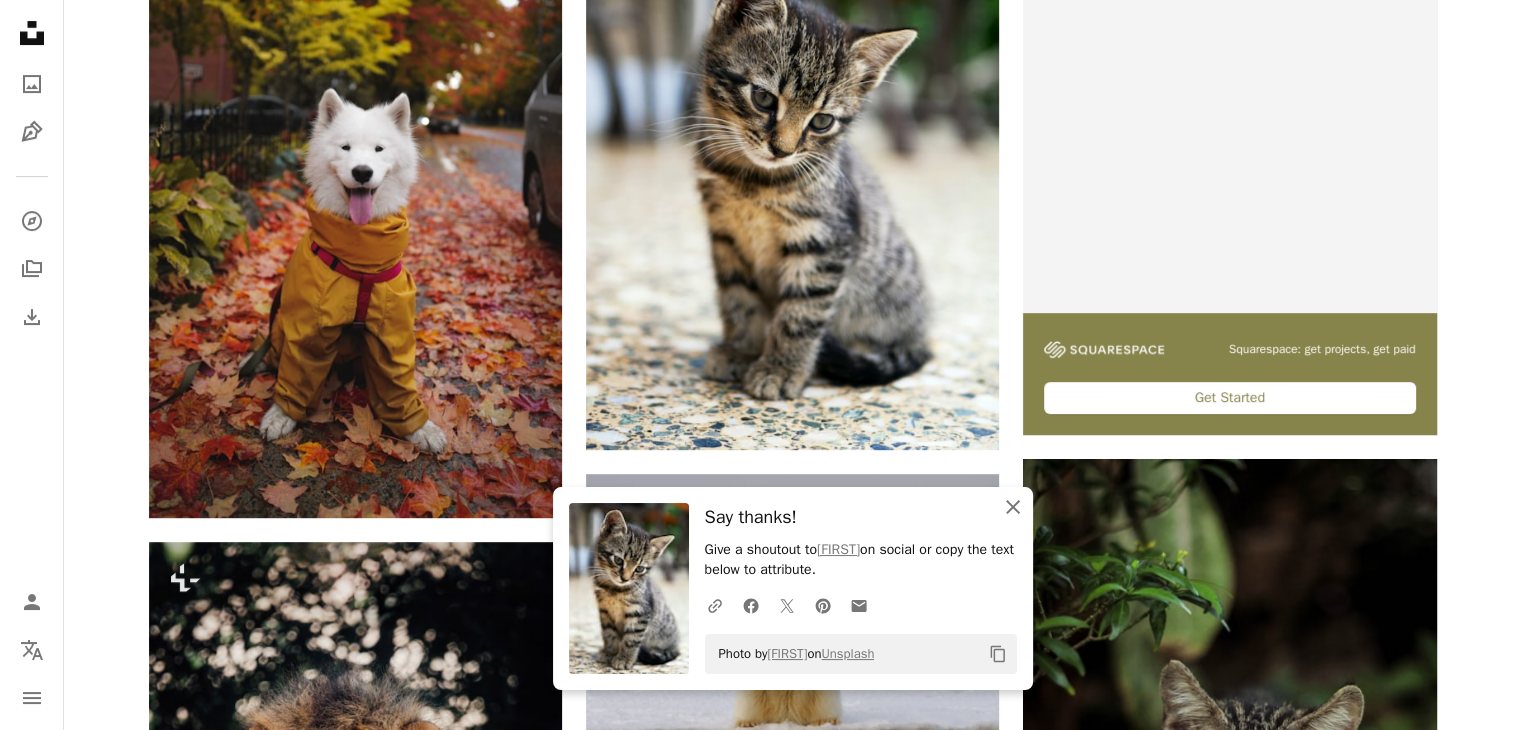 click on "An X shape" 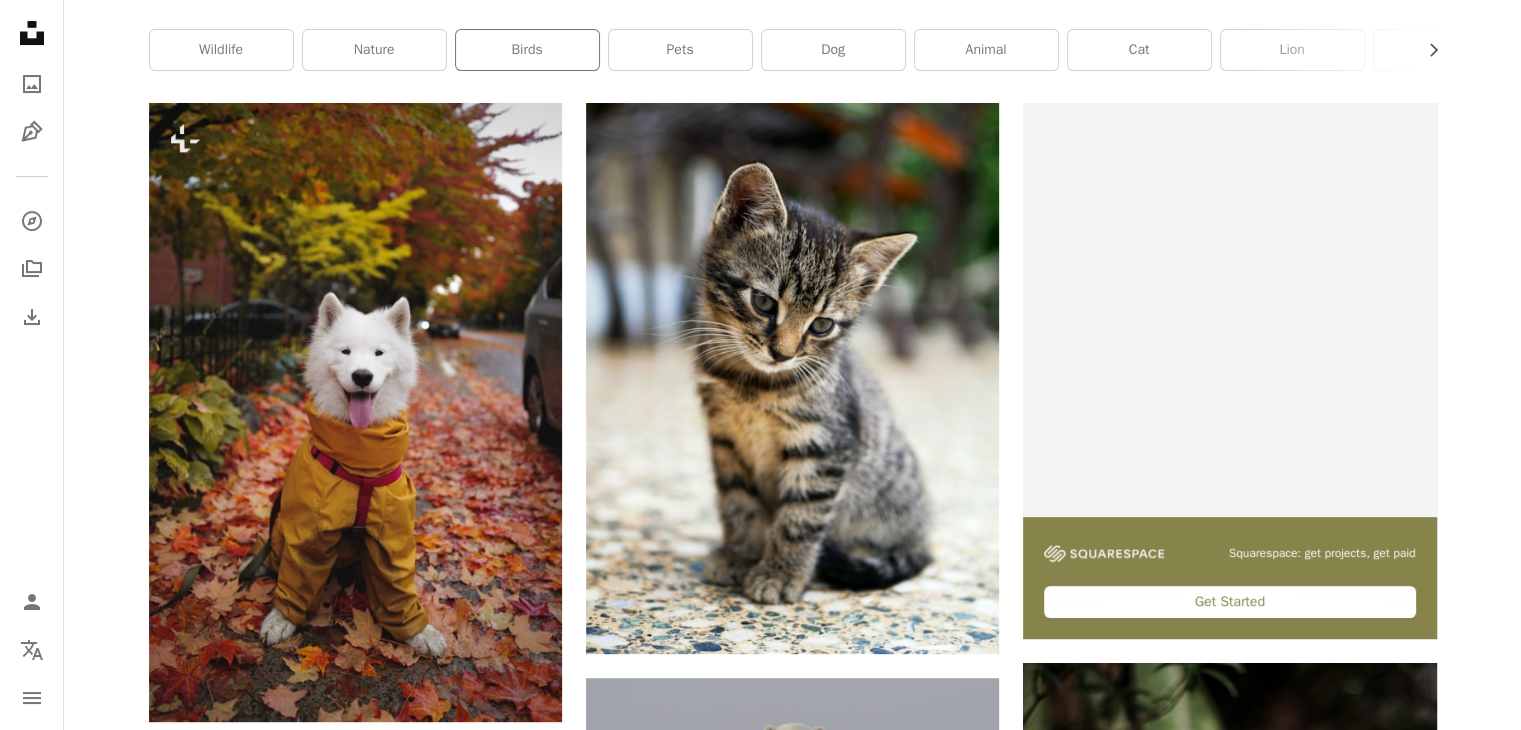 scroll, scrollTop: 600, scrollLeft: 0, axis: vertical 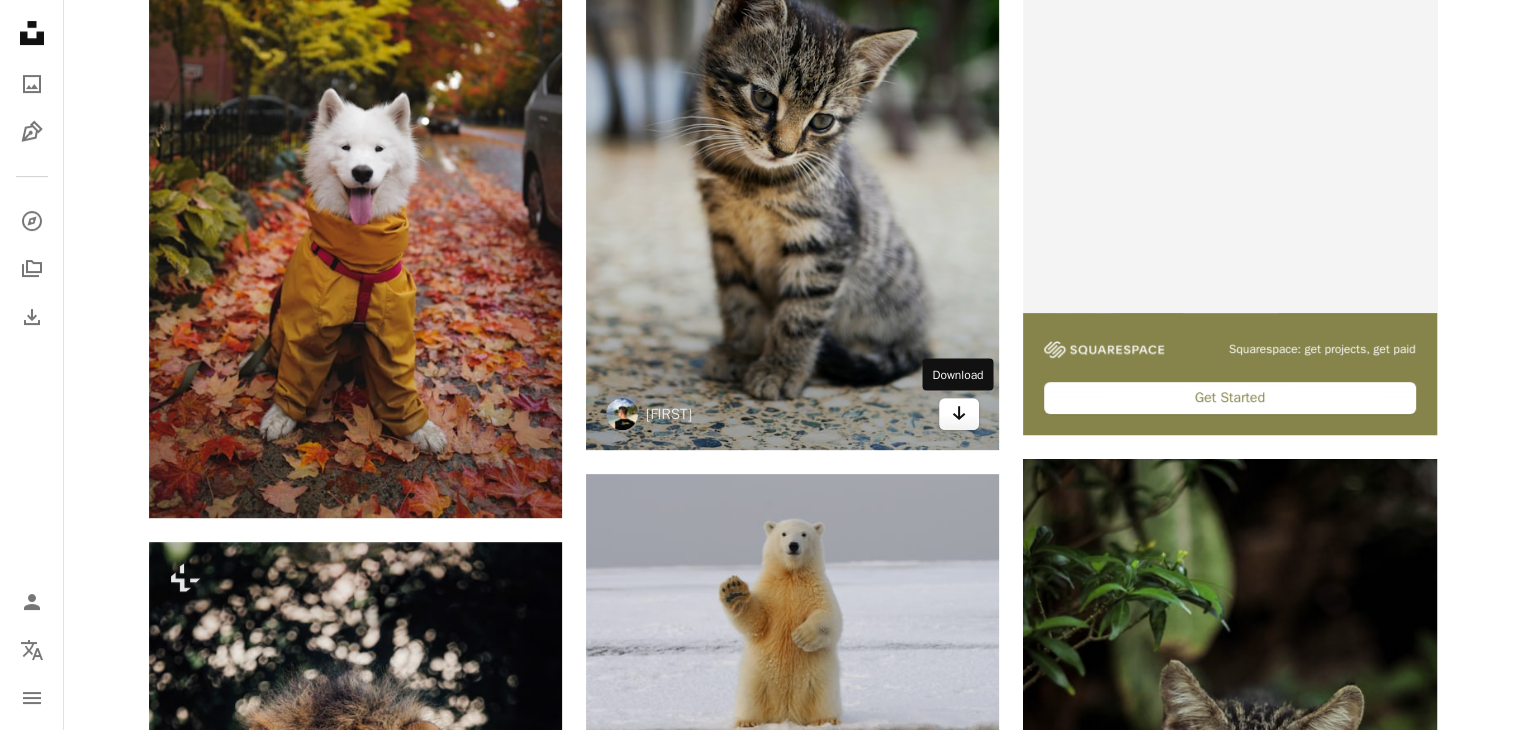 click on "Arrow pointing down" at bounding box center [959, 414] 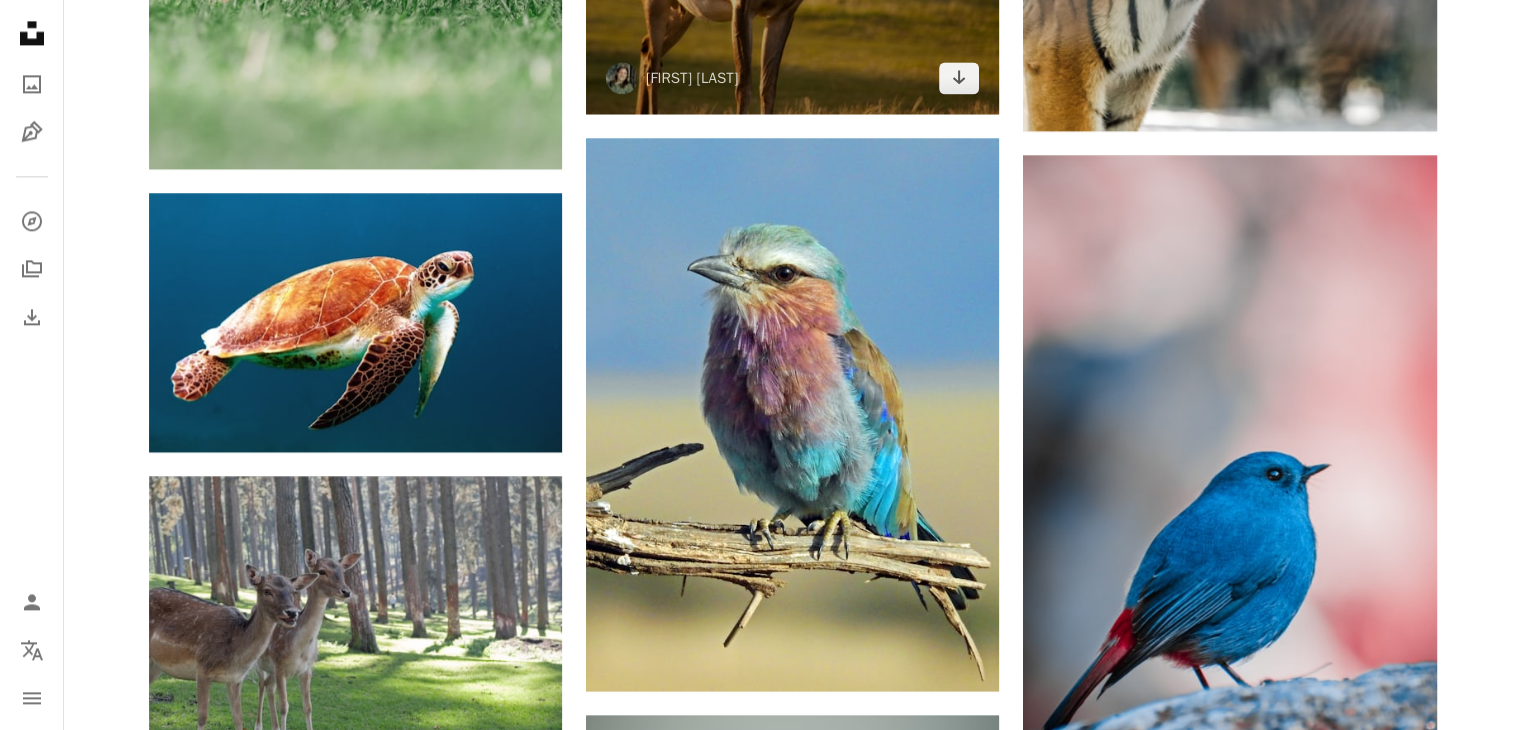scroll, scrollTop: 2900, scrollLeft: 0, axis: vertical 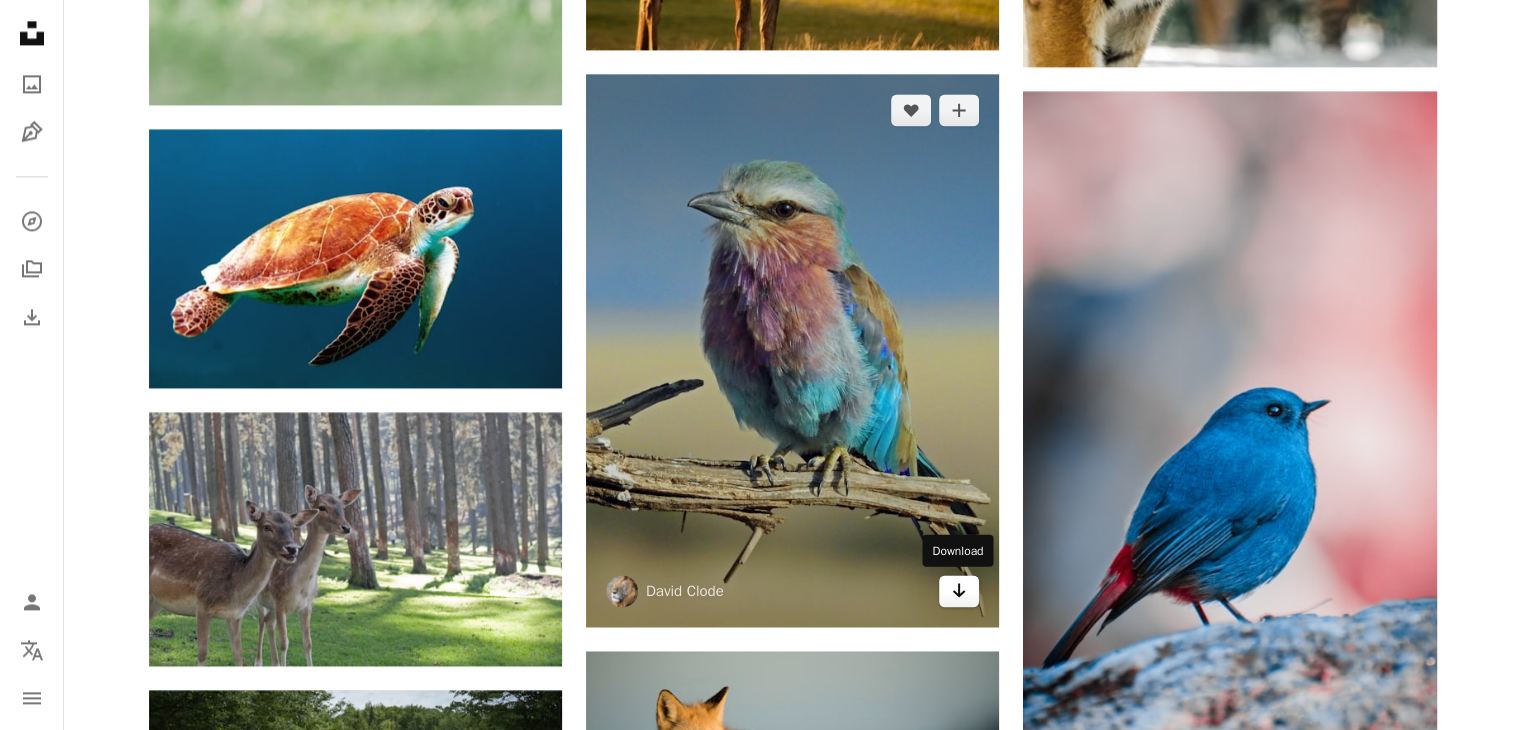 click on "Arrow pointing down" 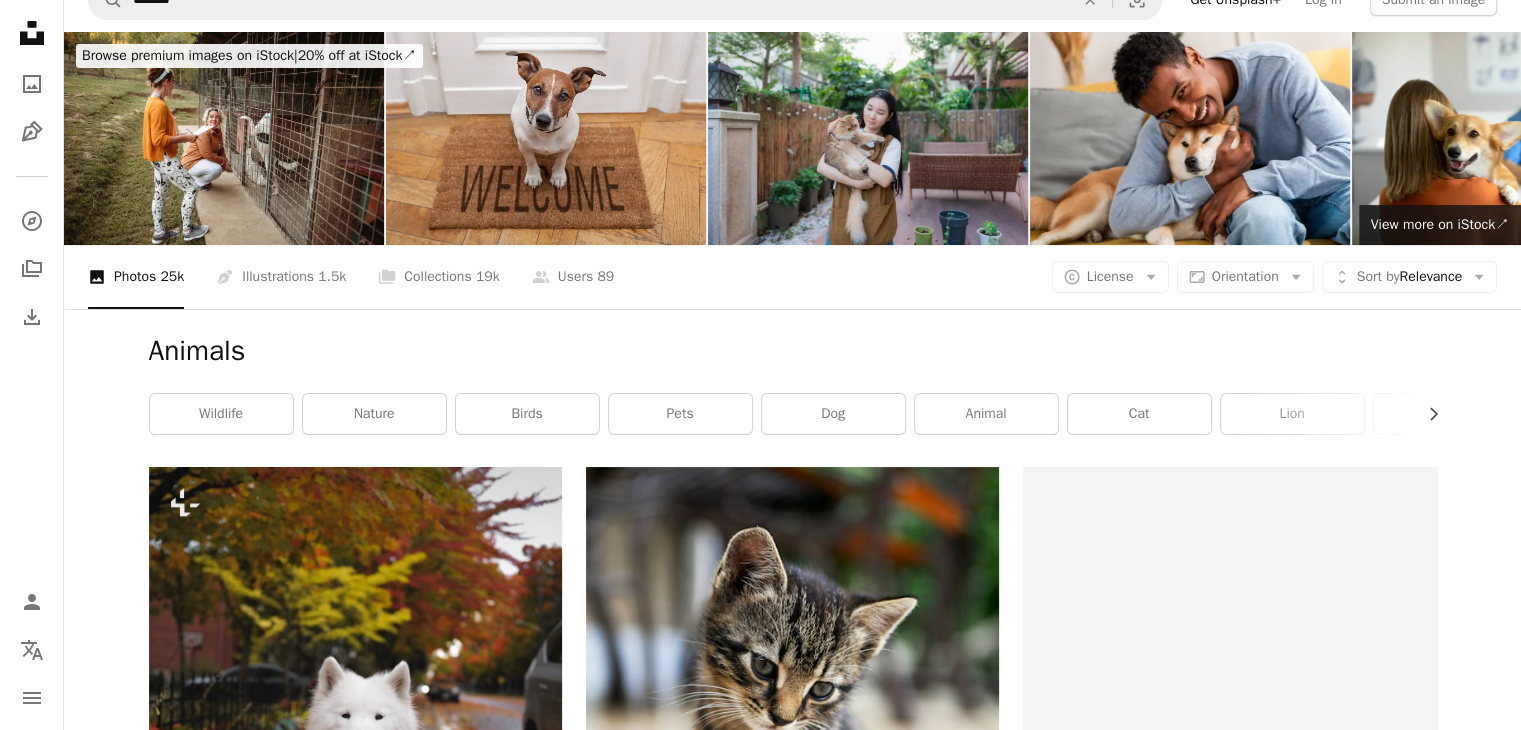 scroll, scrollTop: 0, scrollLeft: 0, axis: both 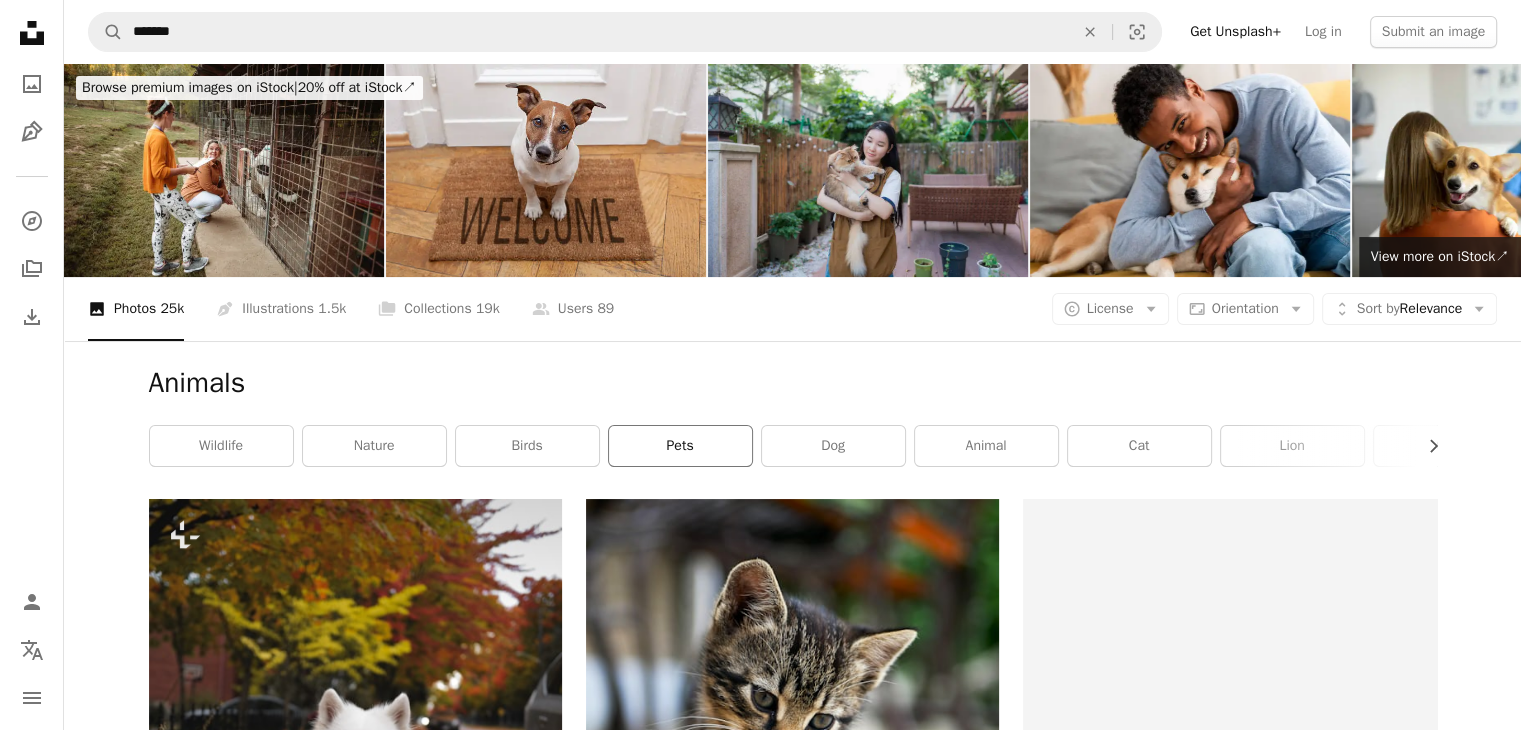 click on "pets" at bounding box center [680, 446] 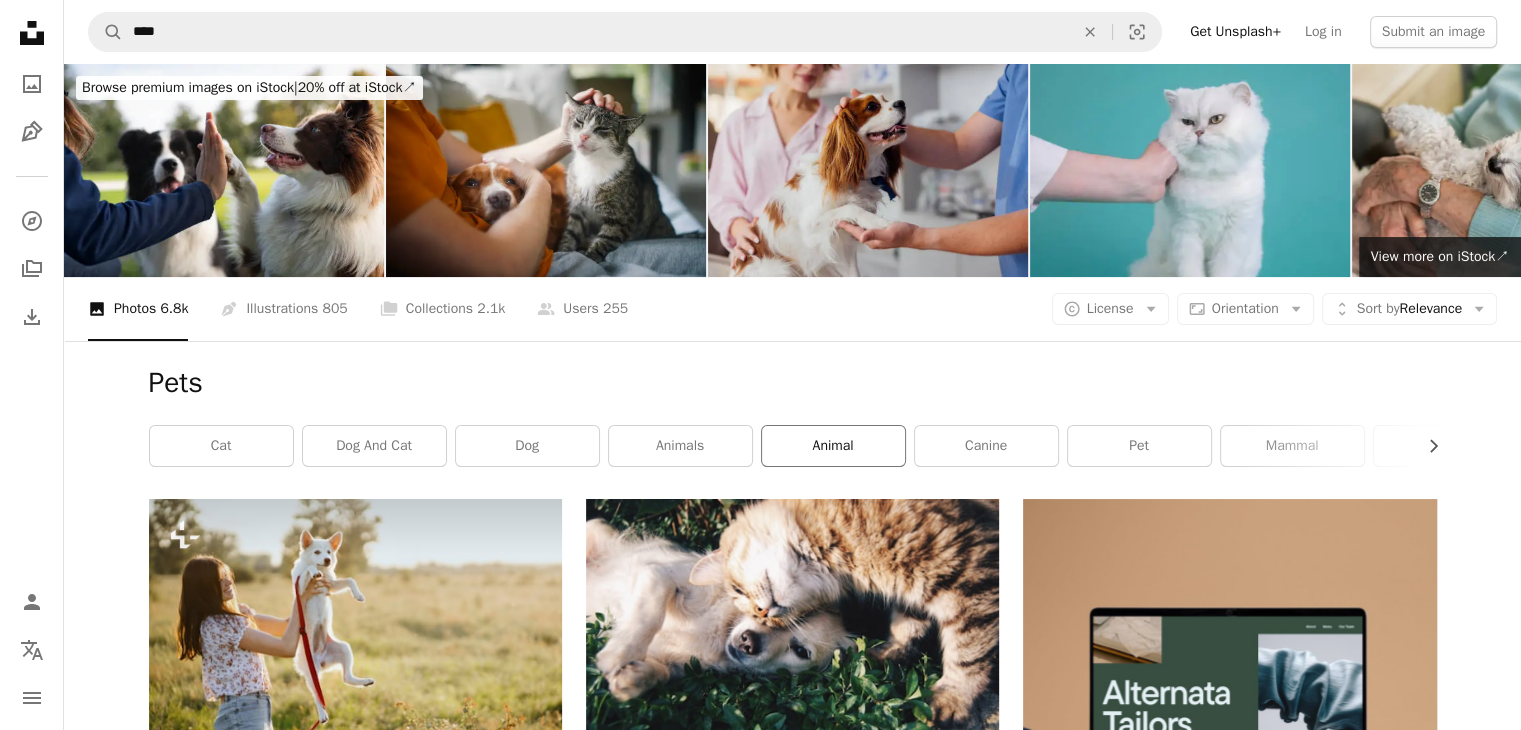 click on "animal" at bounding box center [833, 446] 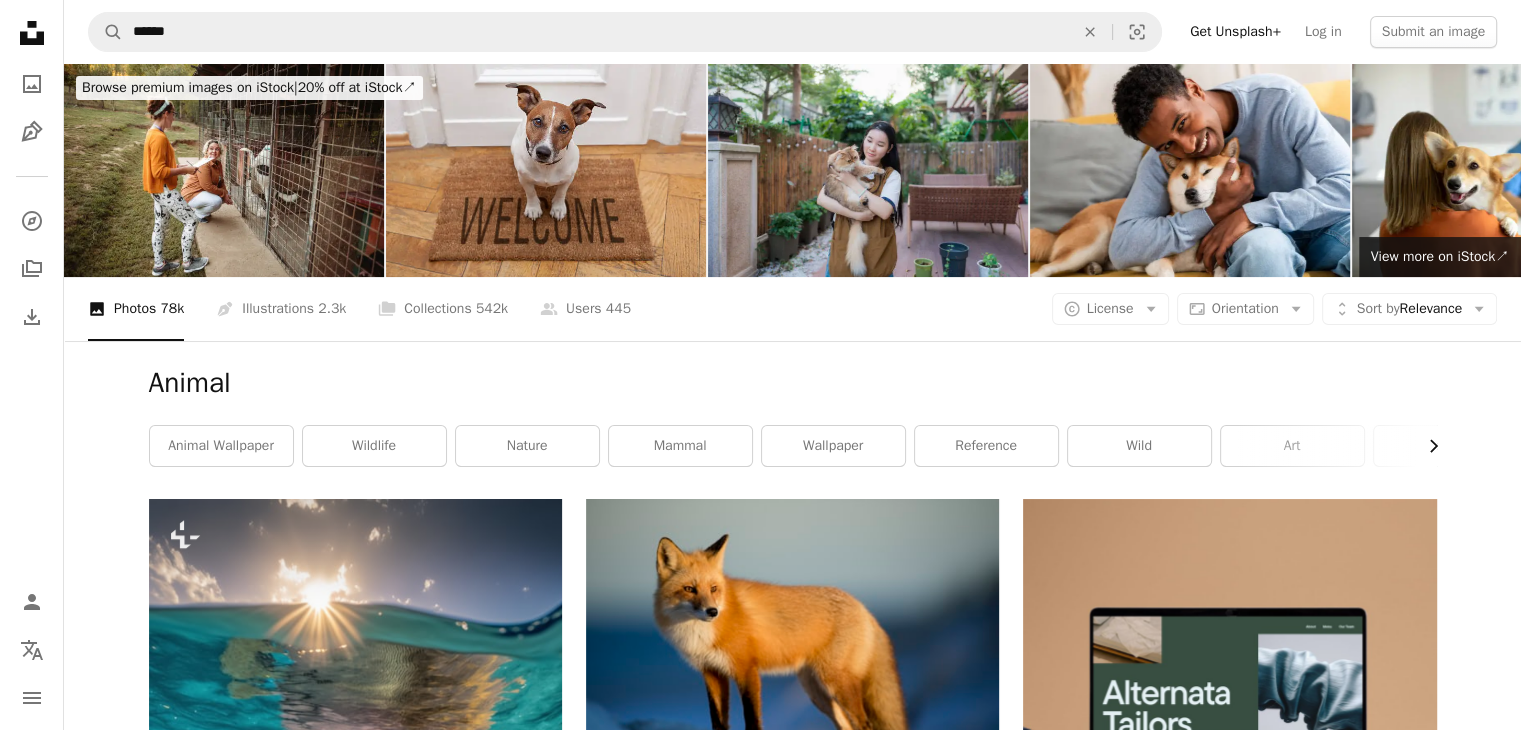 click on "Chevron right" 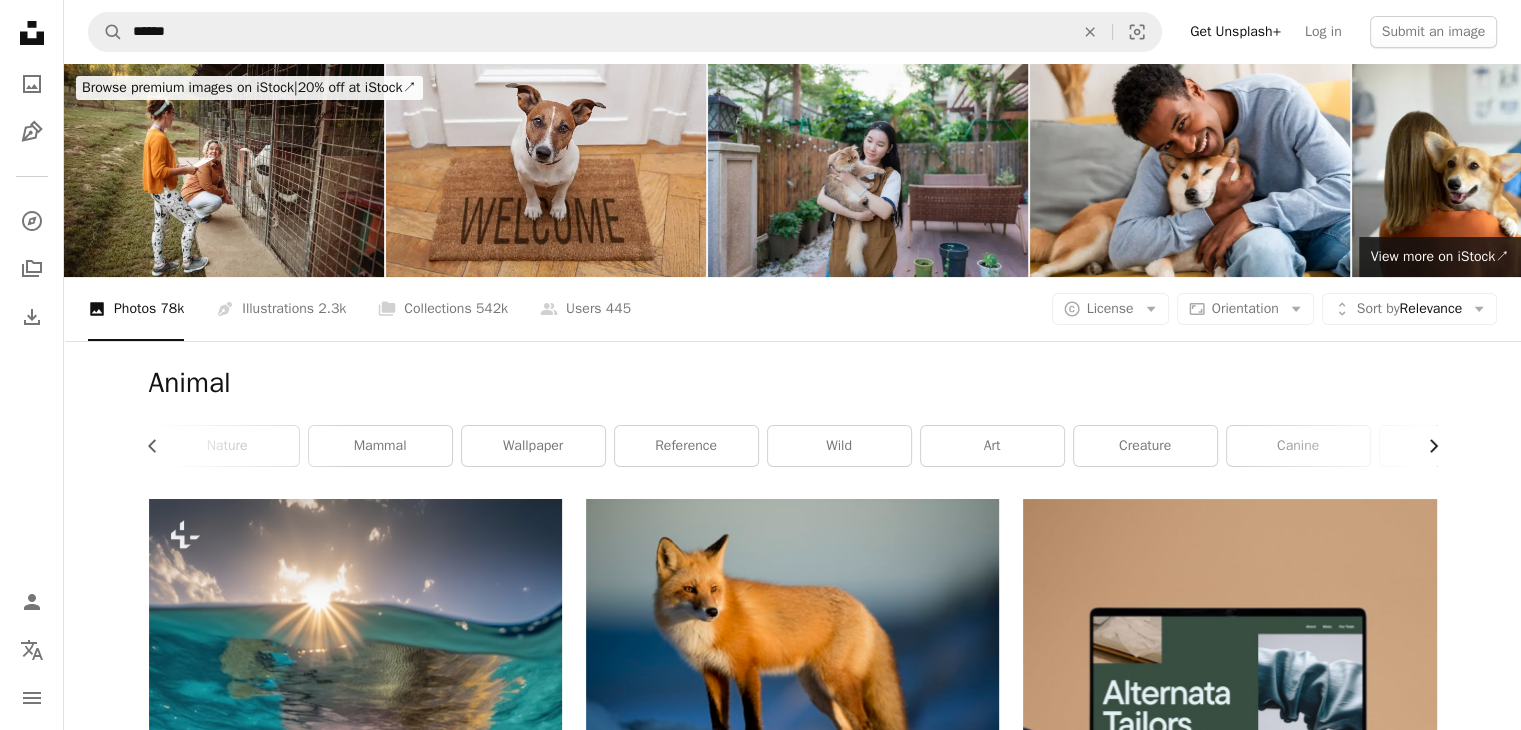 click on "Chevron right" 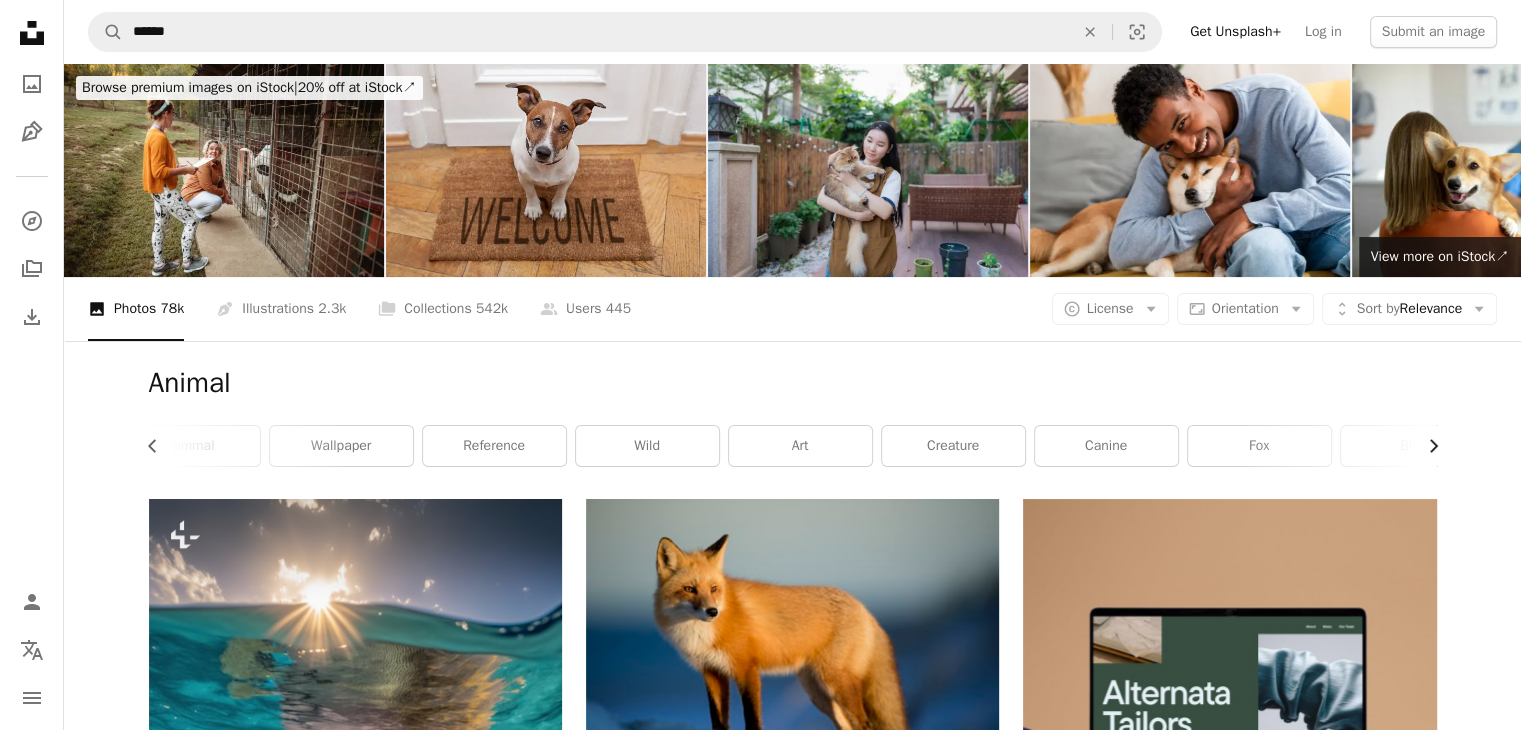 scroll, scrollTop: 0, scrollLeft: 540, axis: horizontal 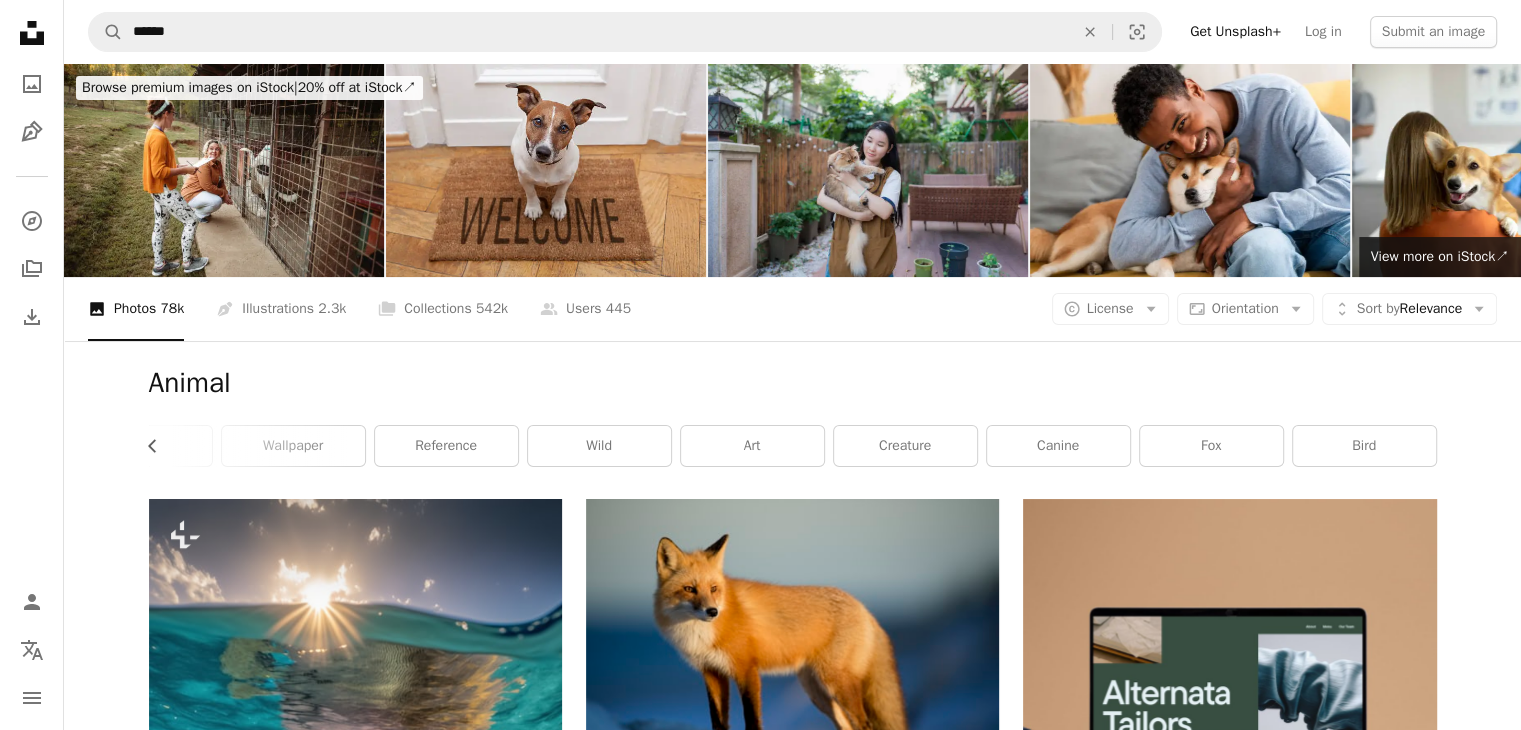 click on "bird" at bounding box center (1364, 446) 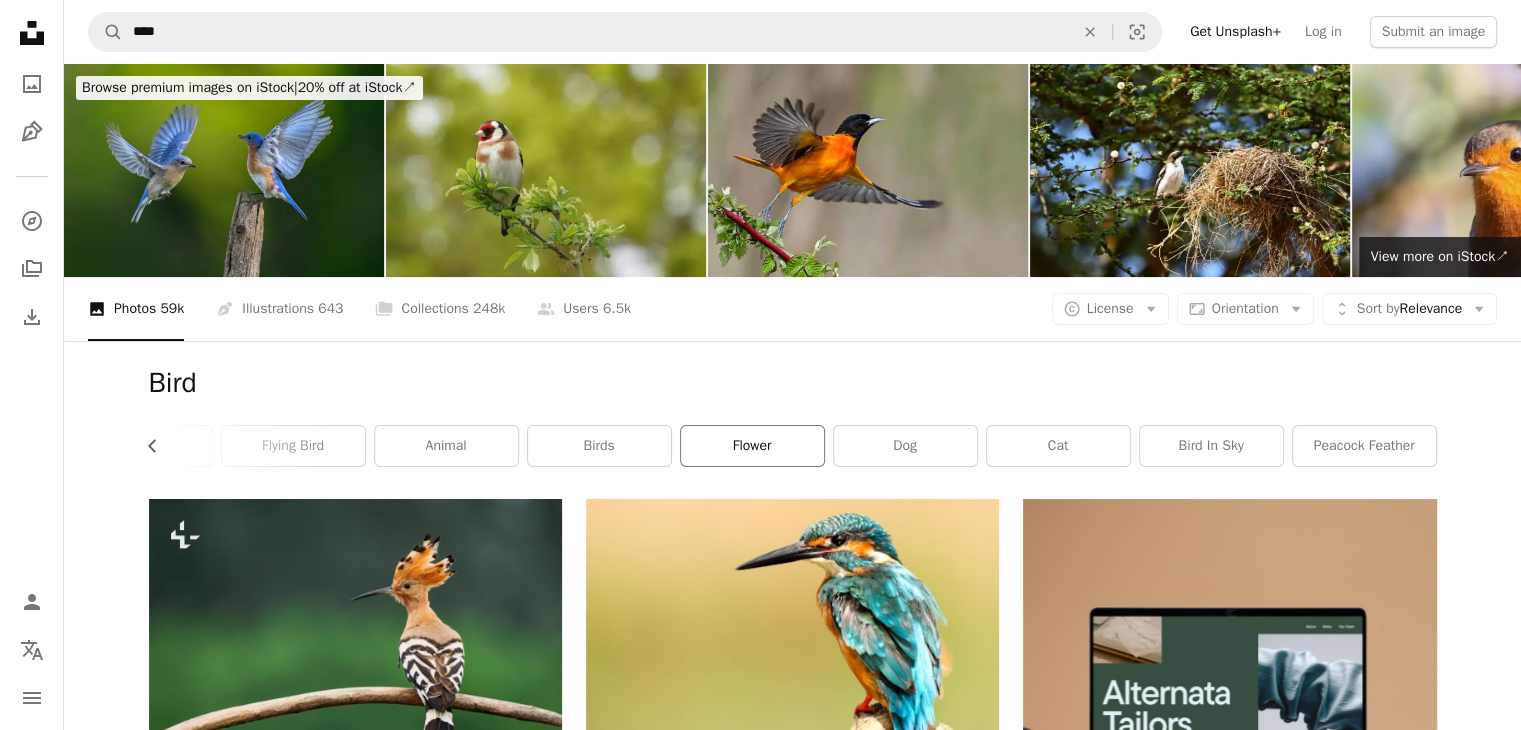 click on "flower" at bounding box center [752, 446] 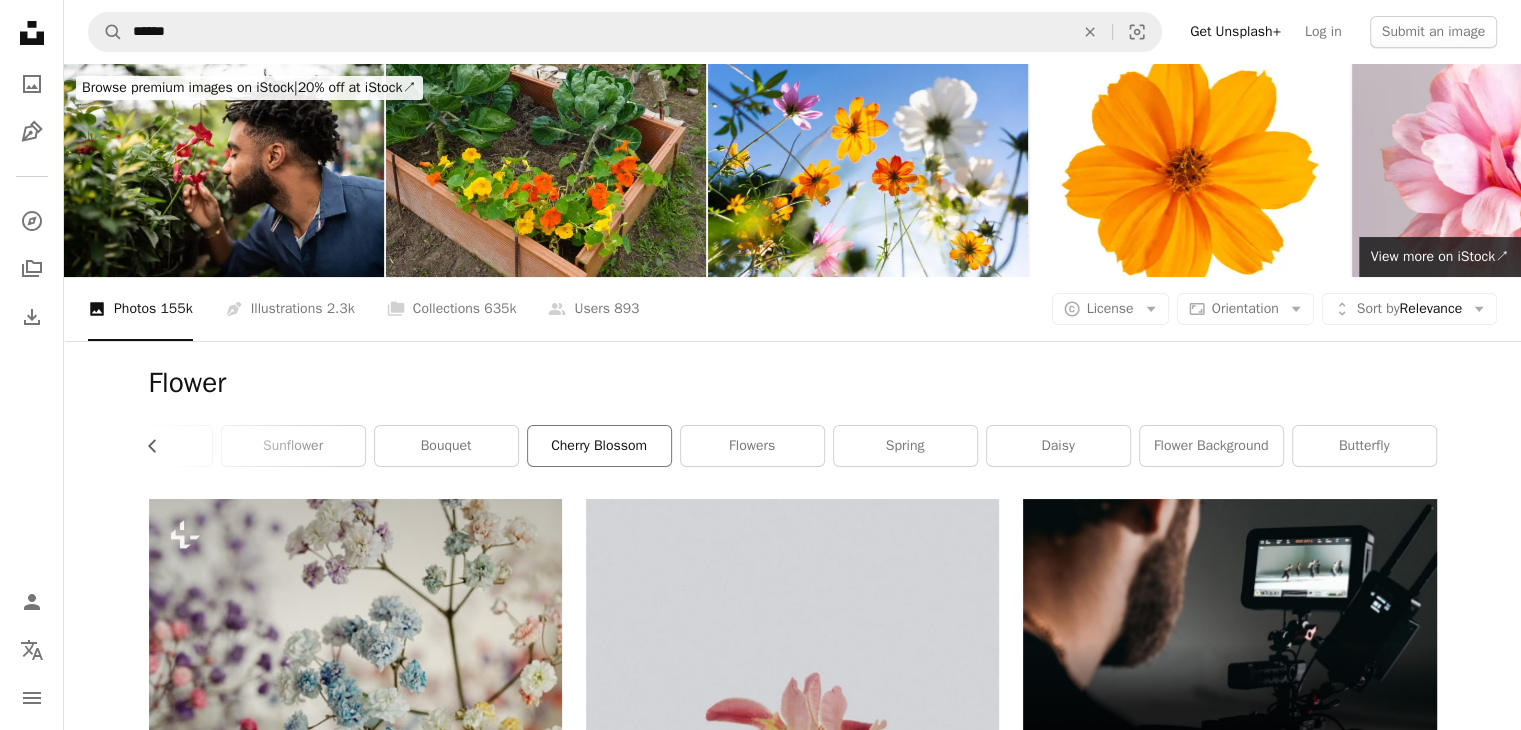 click on "cherry blossom" at bounding box center (599, 446) 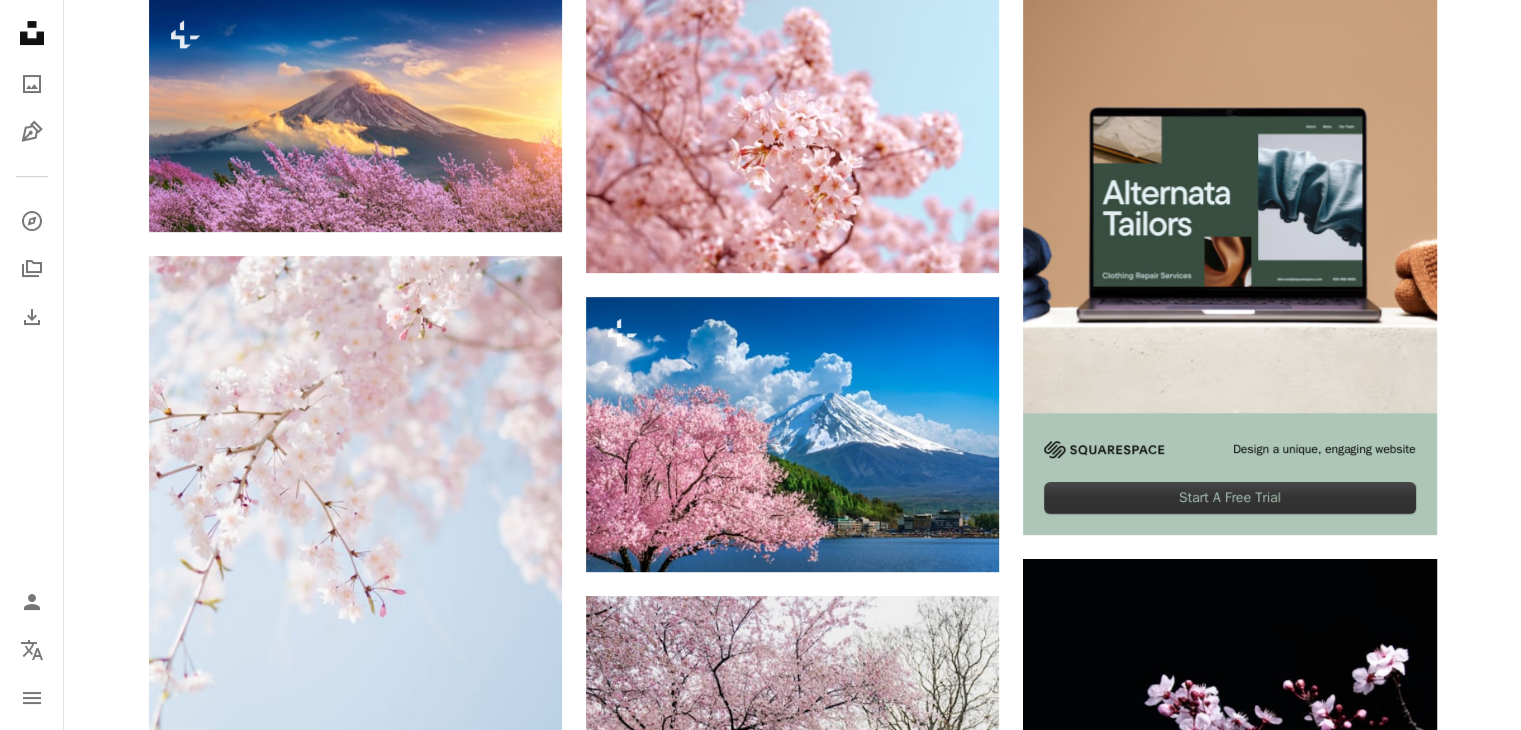 scroll, scrollTop: 0, scrollLeft: 0, axis: both 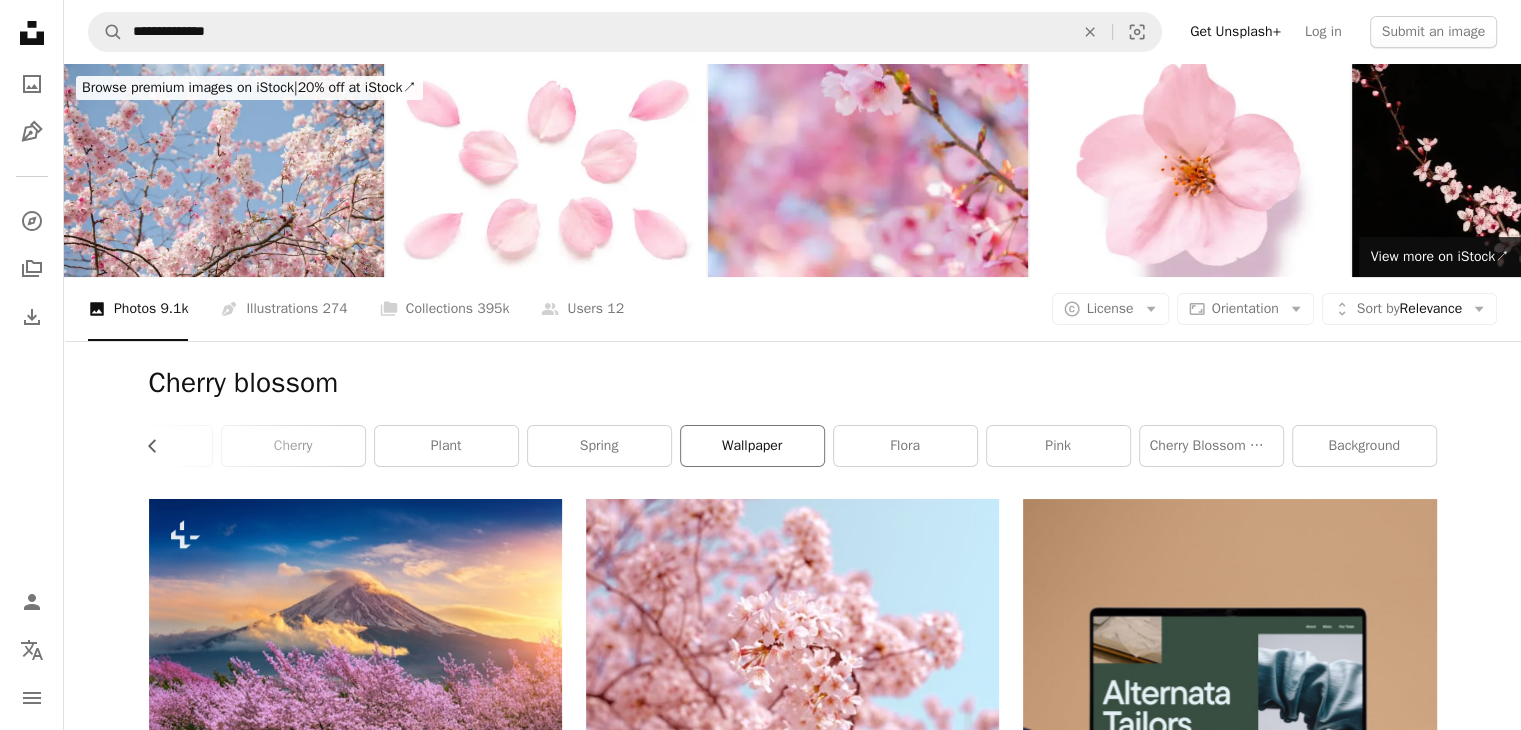 click on "wallpaper" at bounding box center [752, 446] 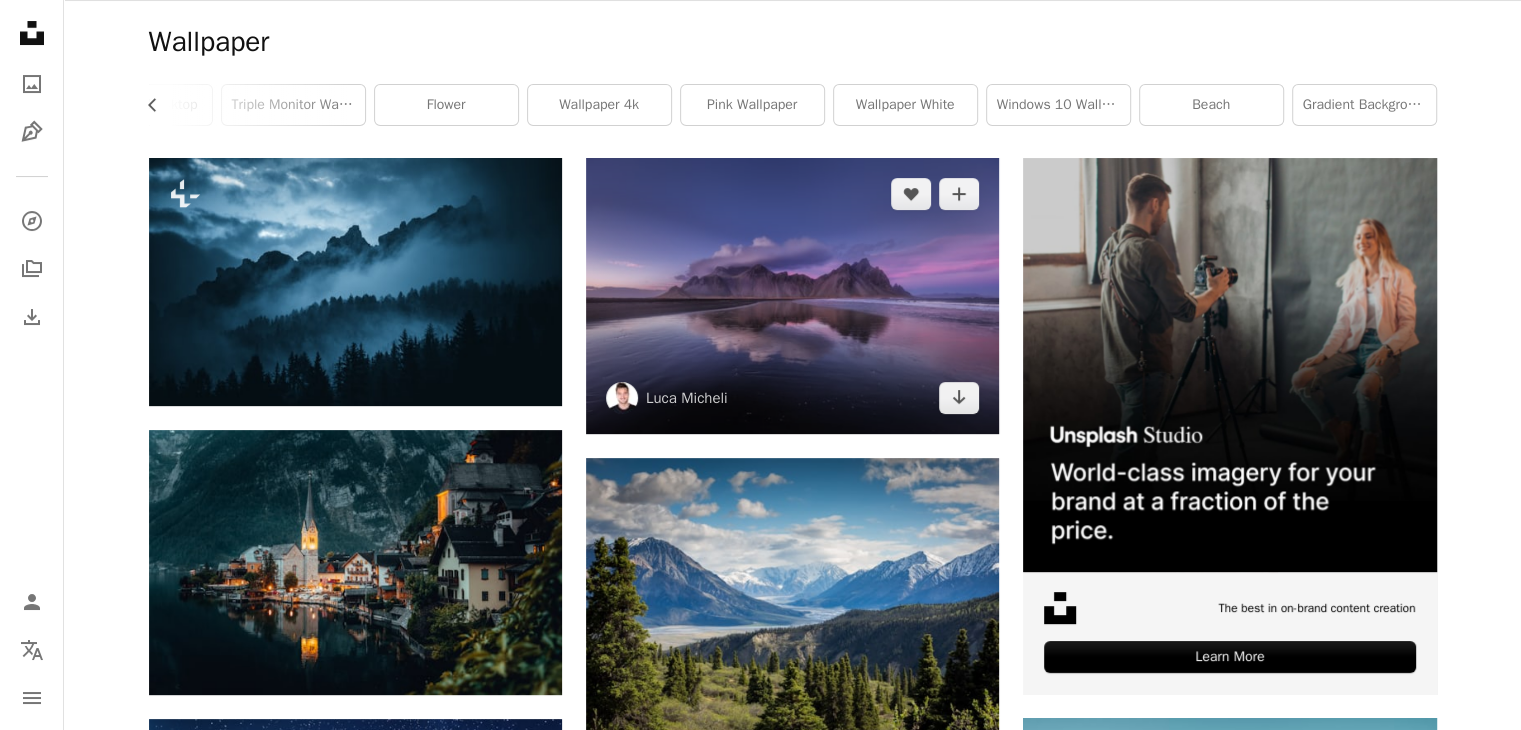 scroll, scrollTop: 500, scrollLeft: 0, axis: vertical 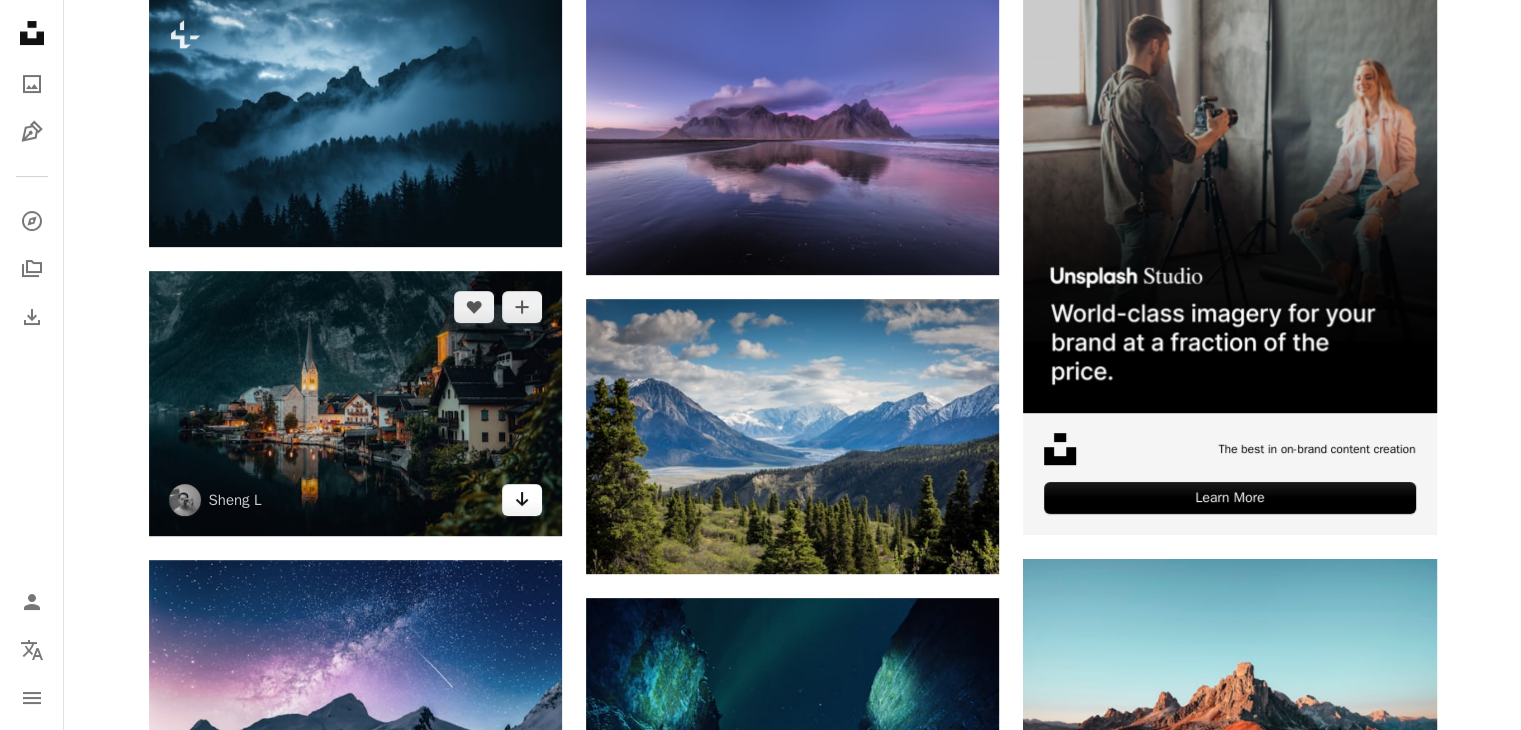 click on "Arrow pointing down" at bounding box center (522, 500) 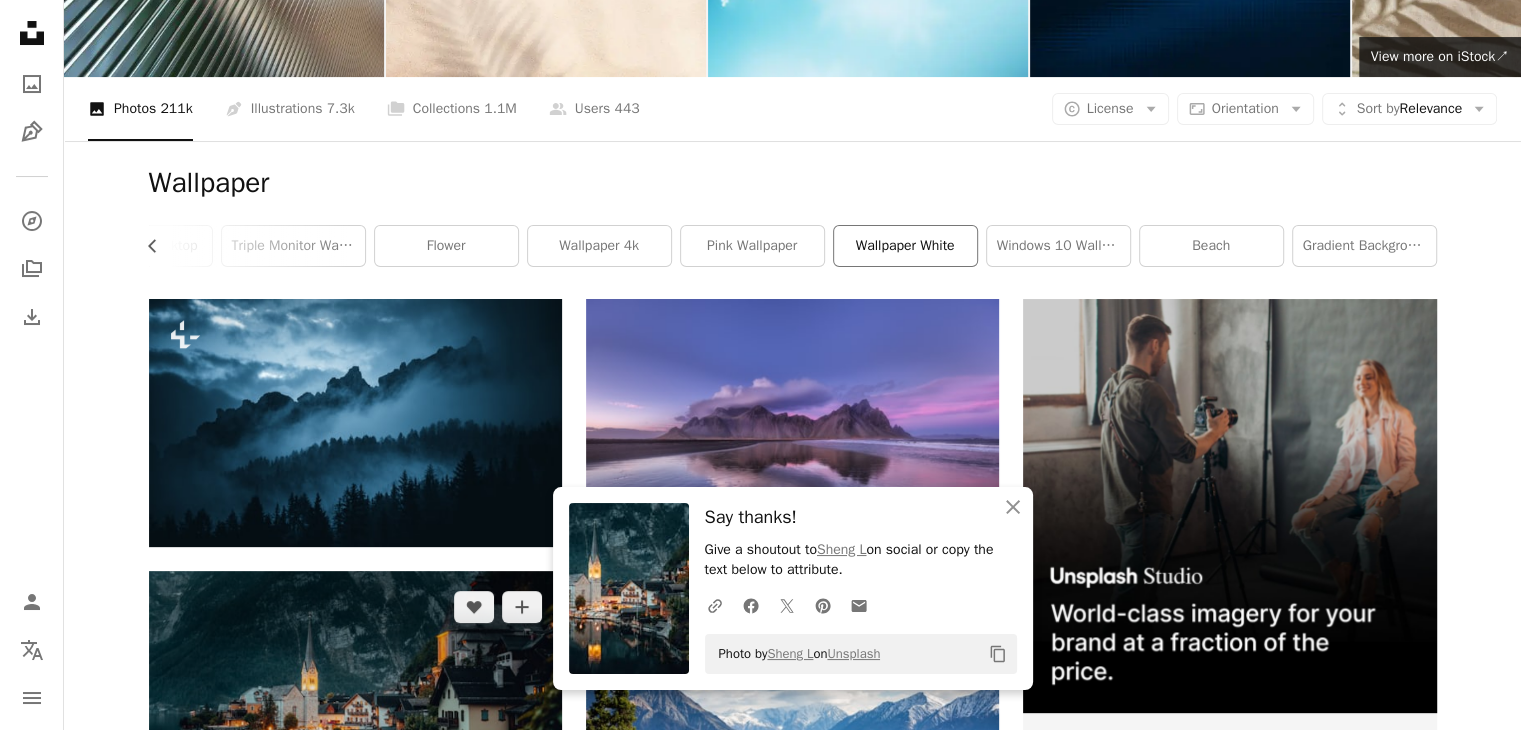 scroll, scrollTop: 0, scrollLeft: 0, axis: both 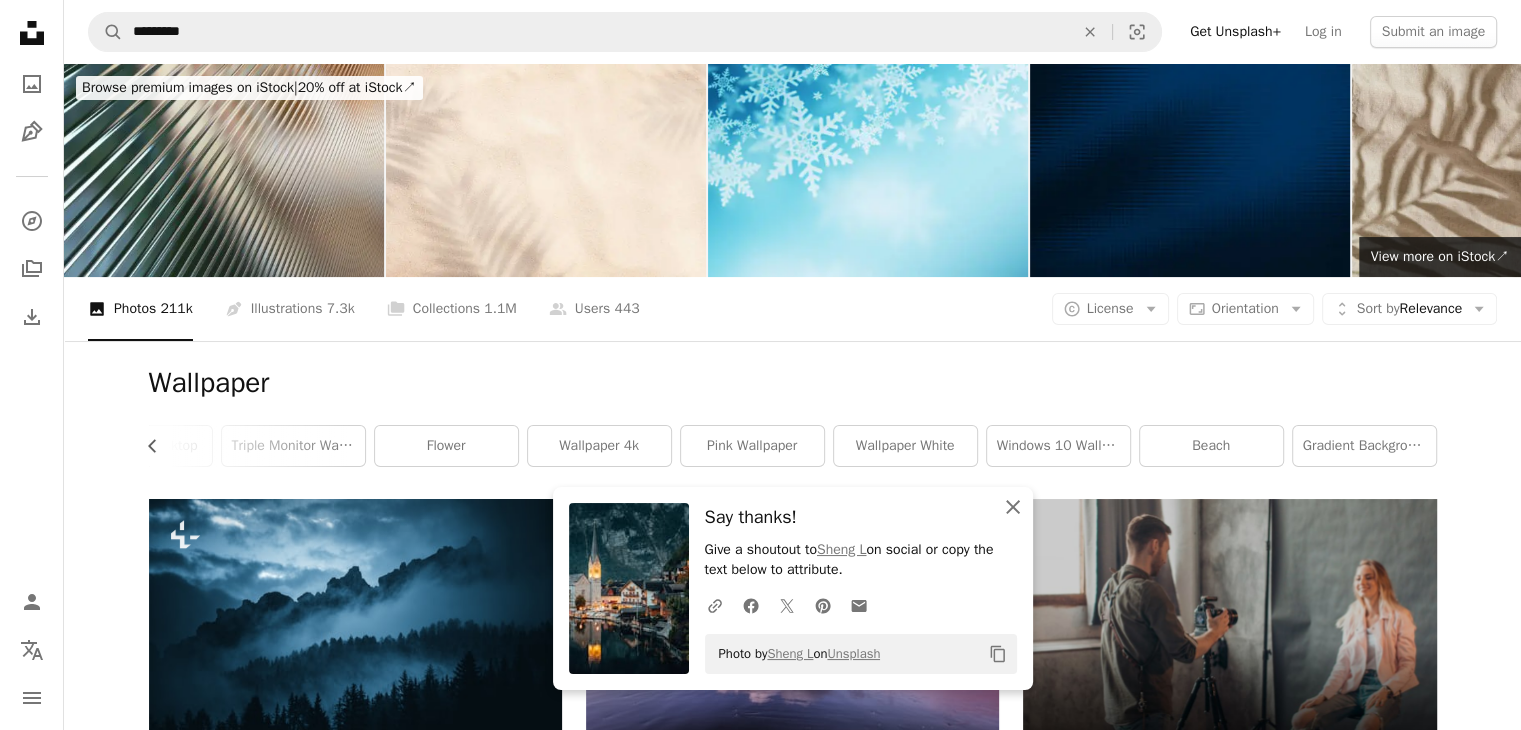 click on "An X shape" 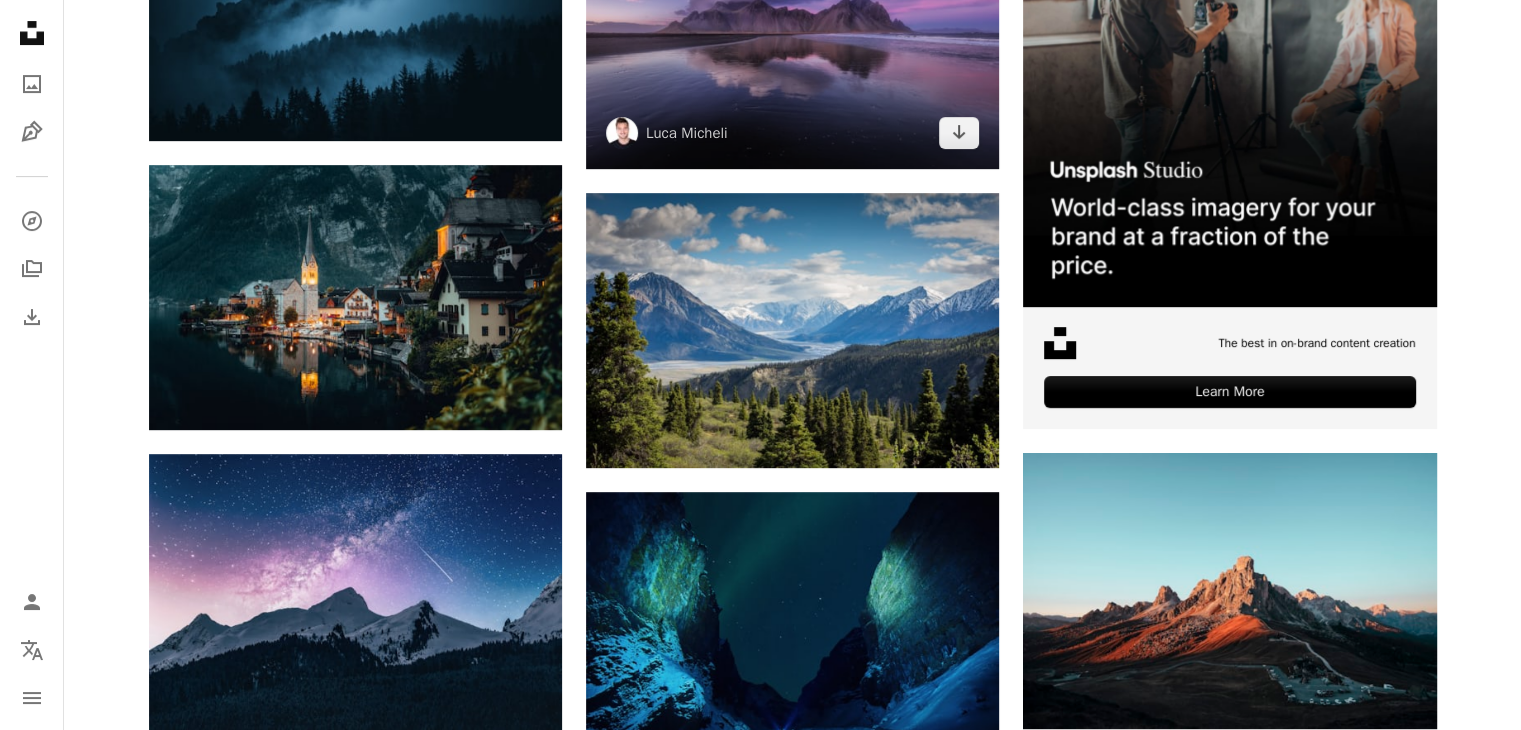 scroll, scrollTop: 900, scrollLeft: 0, axis: vertical 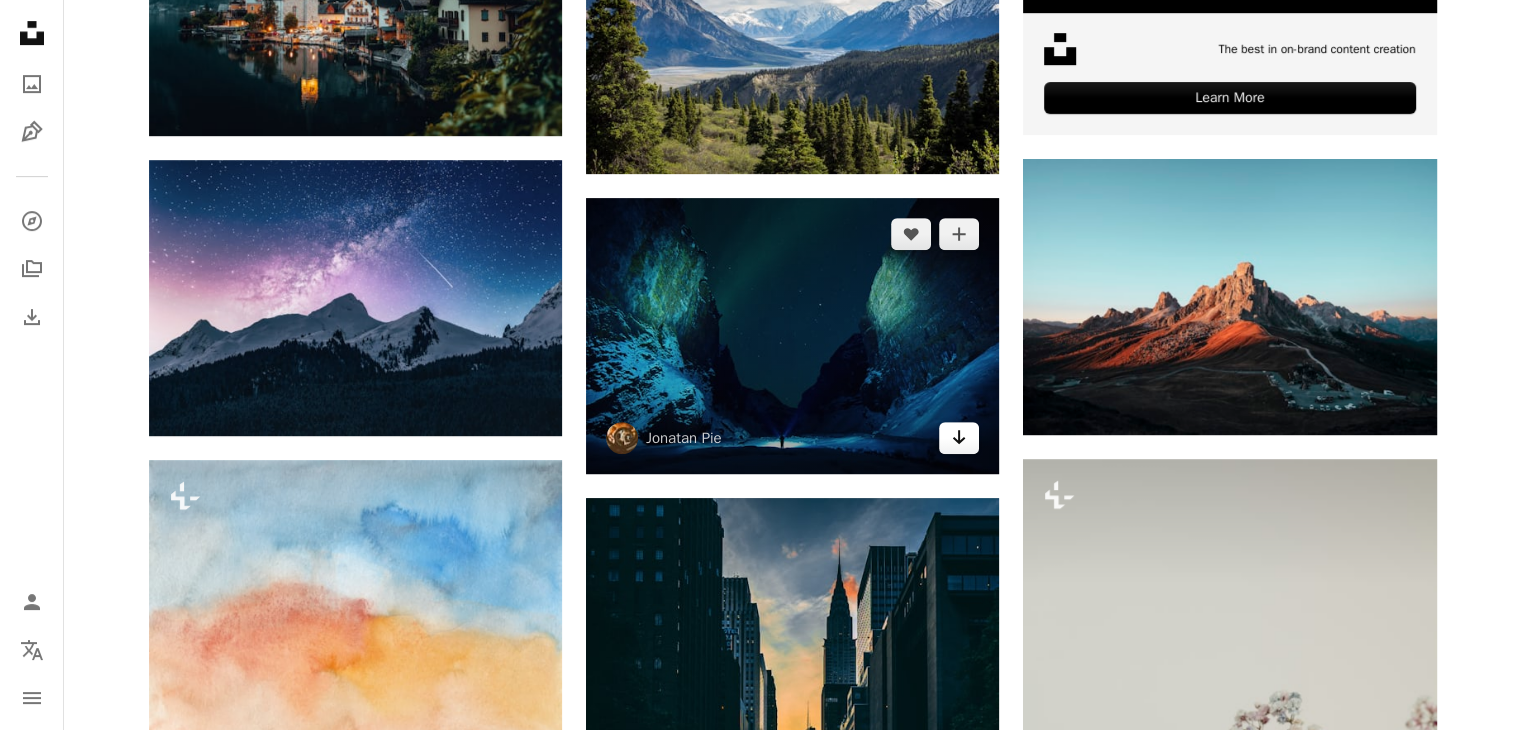 click on "Arrow pointing down" 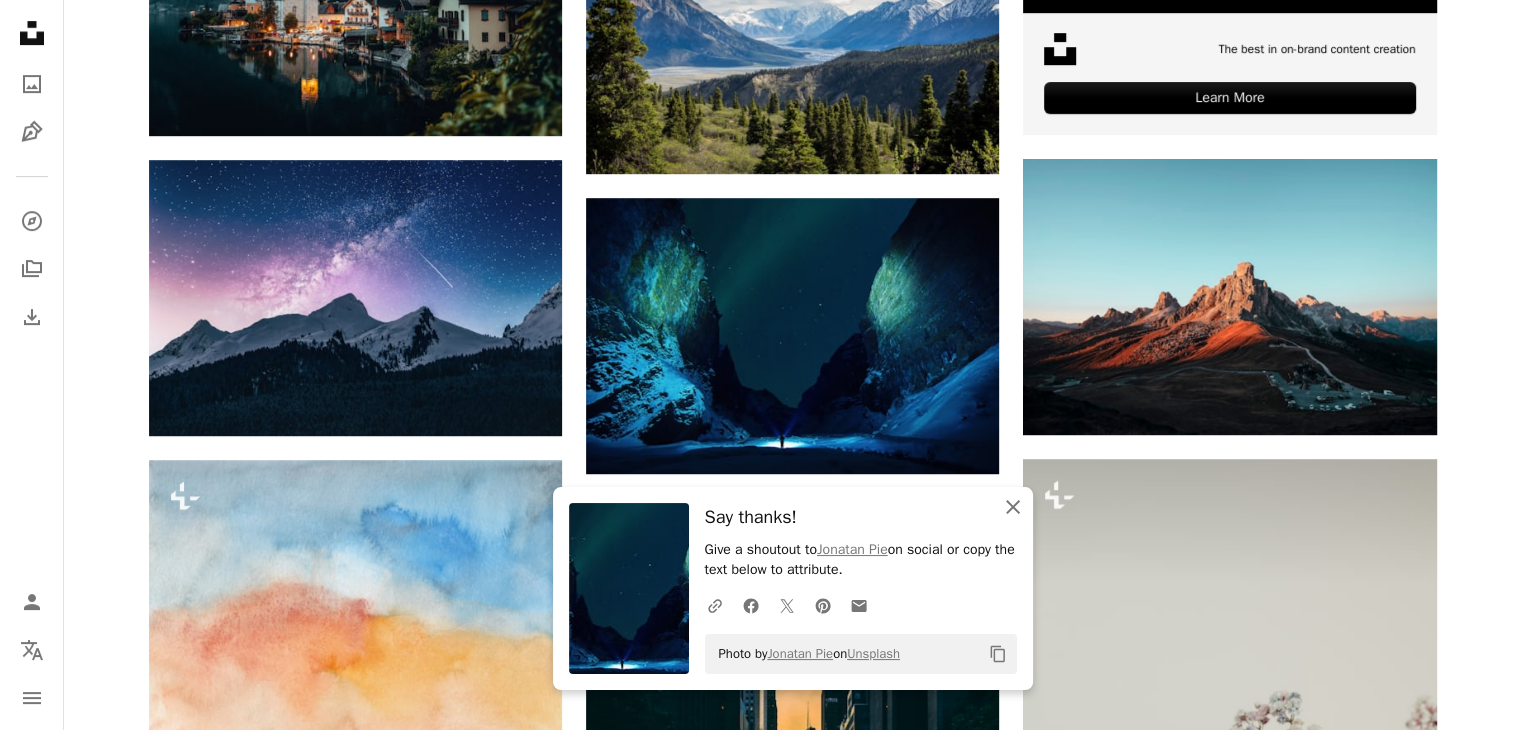 click 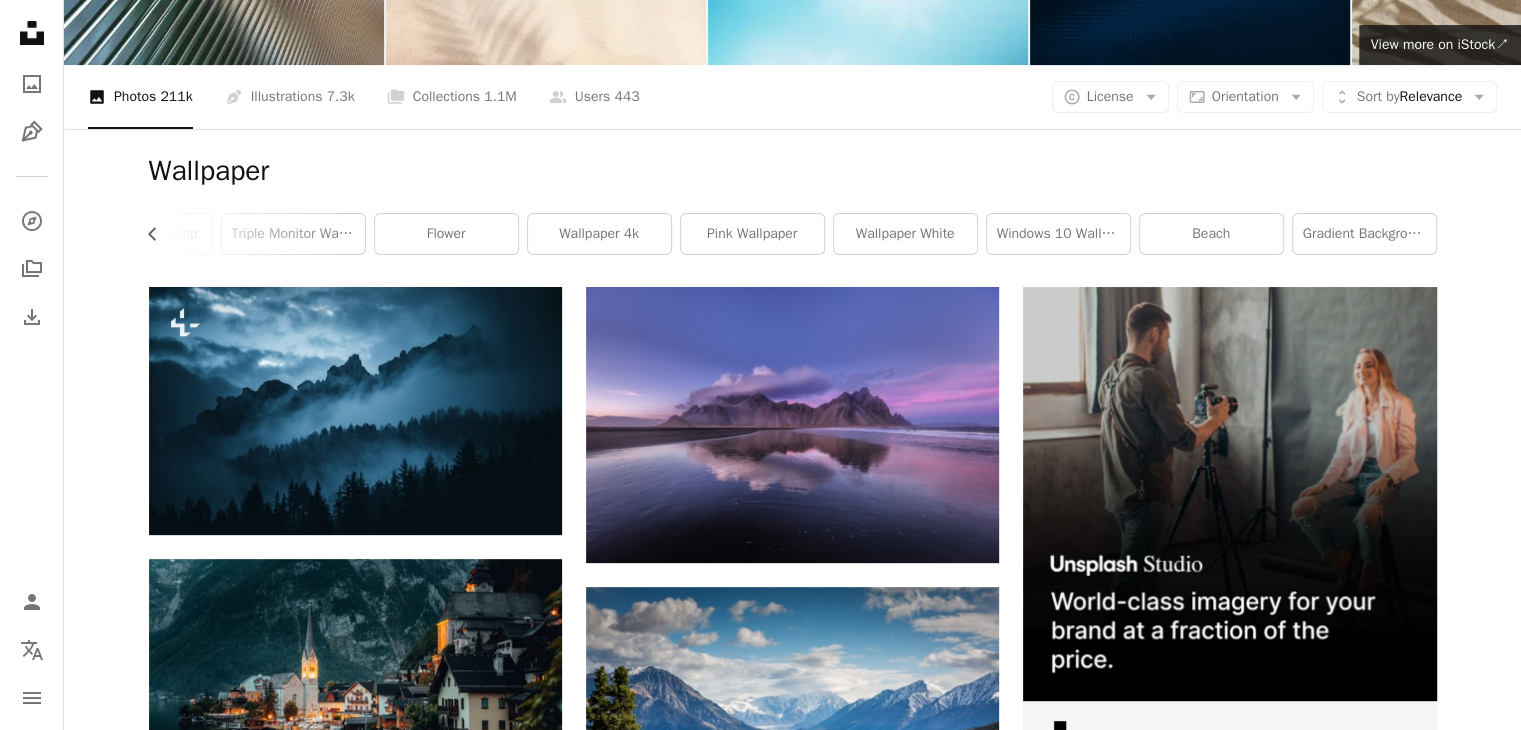 scroll, scrollTop: 0, scrollLeft: 0, axis: both 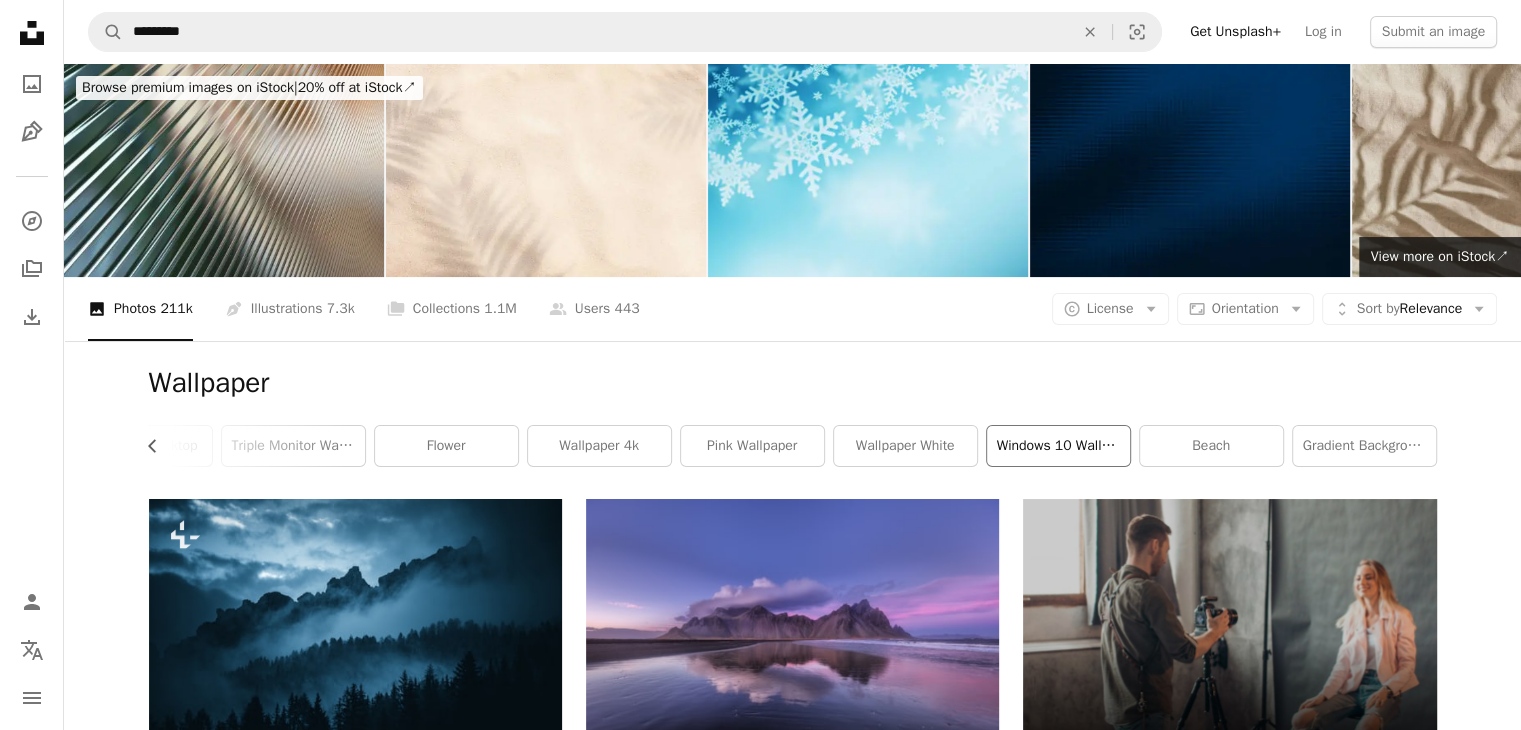 click on "windows 10 wallpaper" at bounding box center (1058, 446) 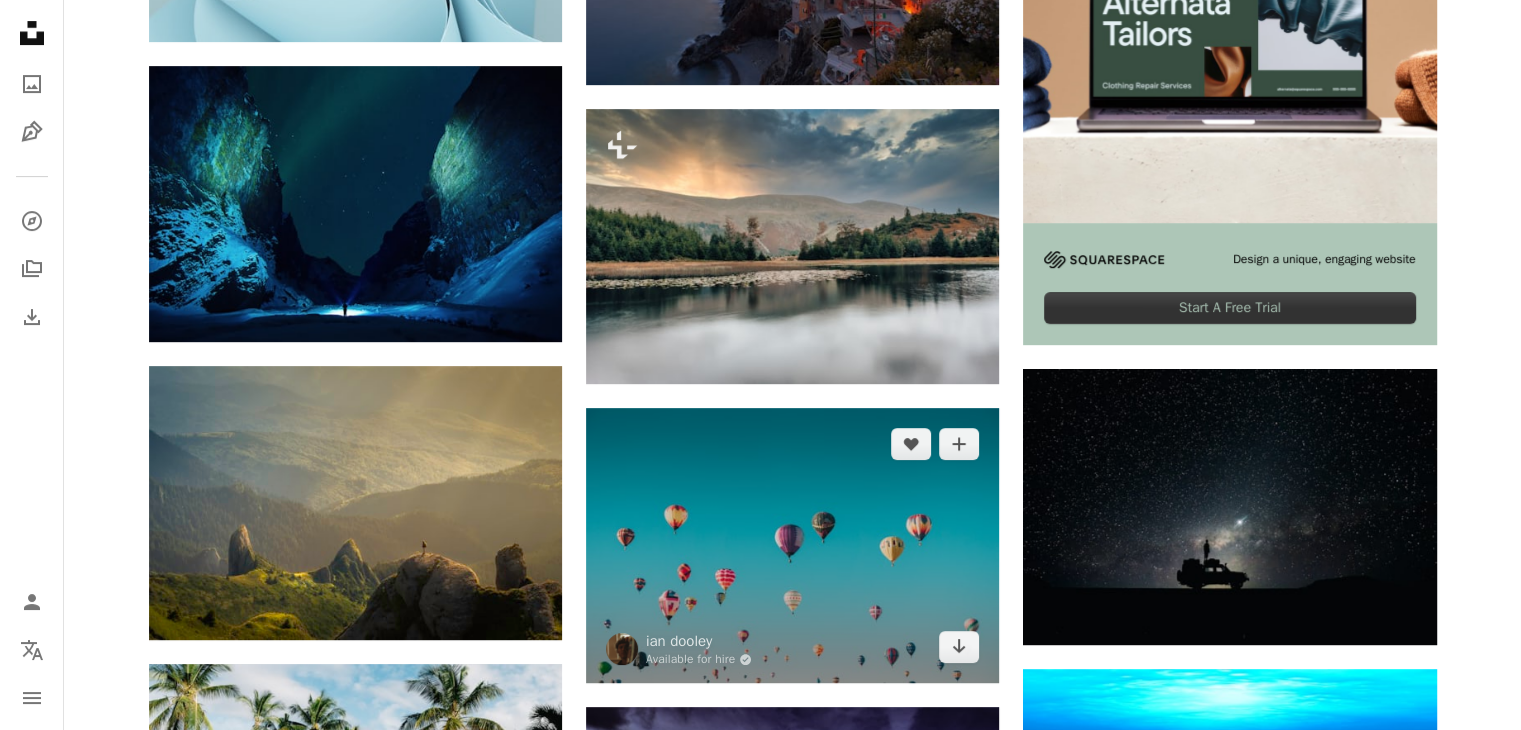 scroll, scrollTop: 800, scrollLeft: 0, axis: vertical 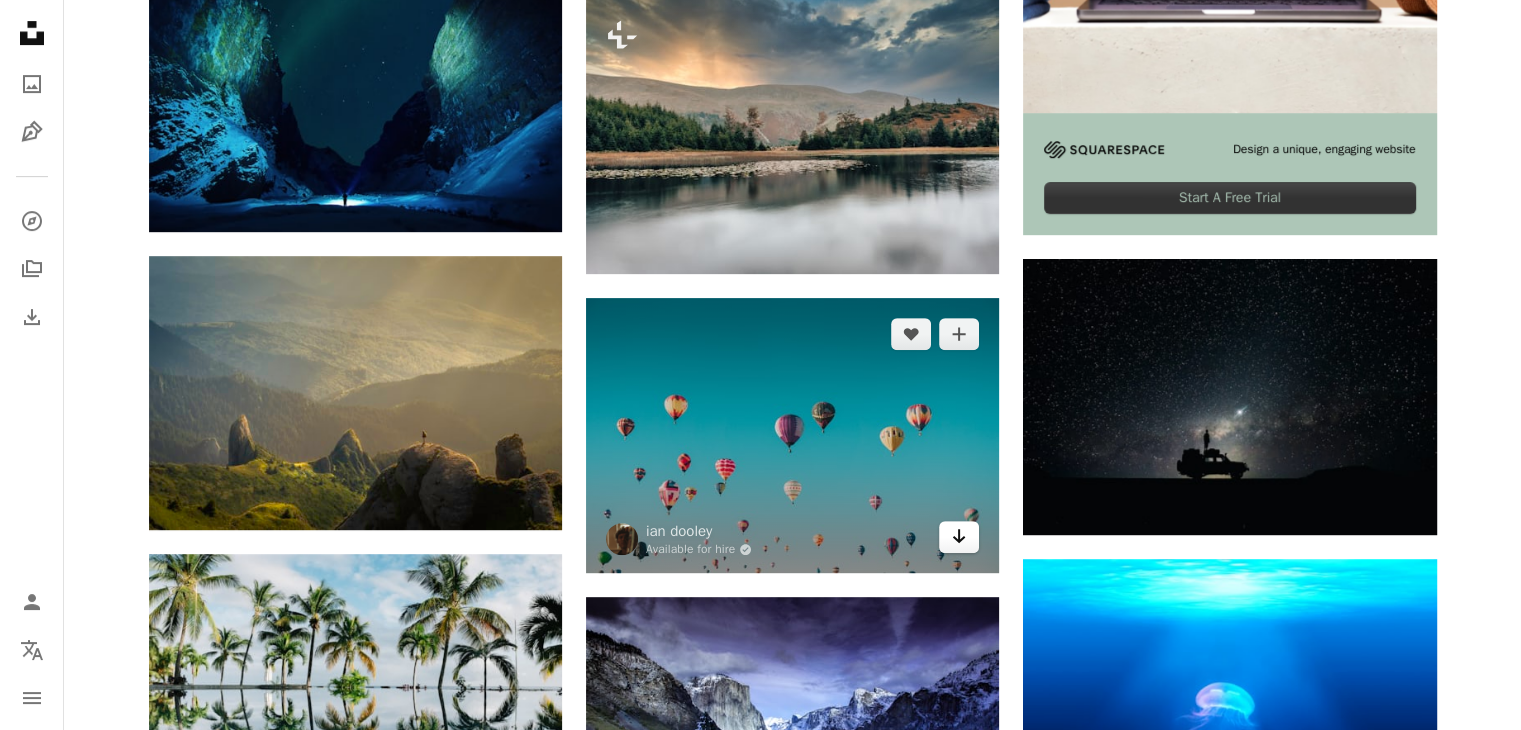 click on "Arrow pointing down" at bounding box center (959, 537) 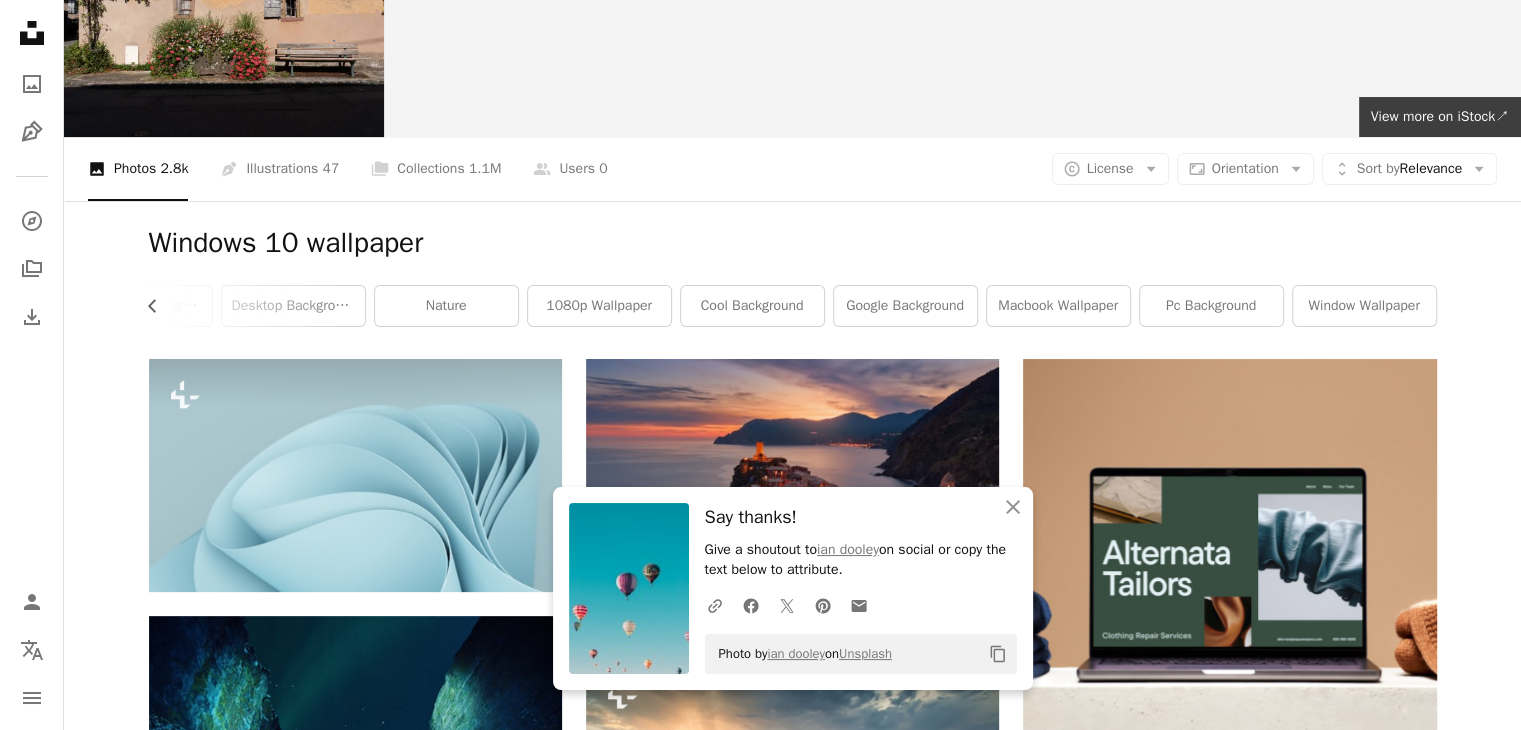 scroll, scrollTop: 0, scrollLeft: 0, axis: both 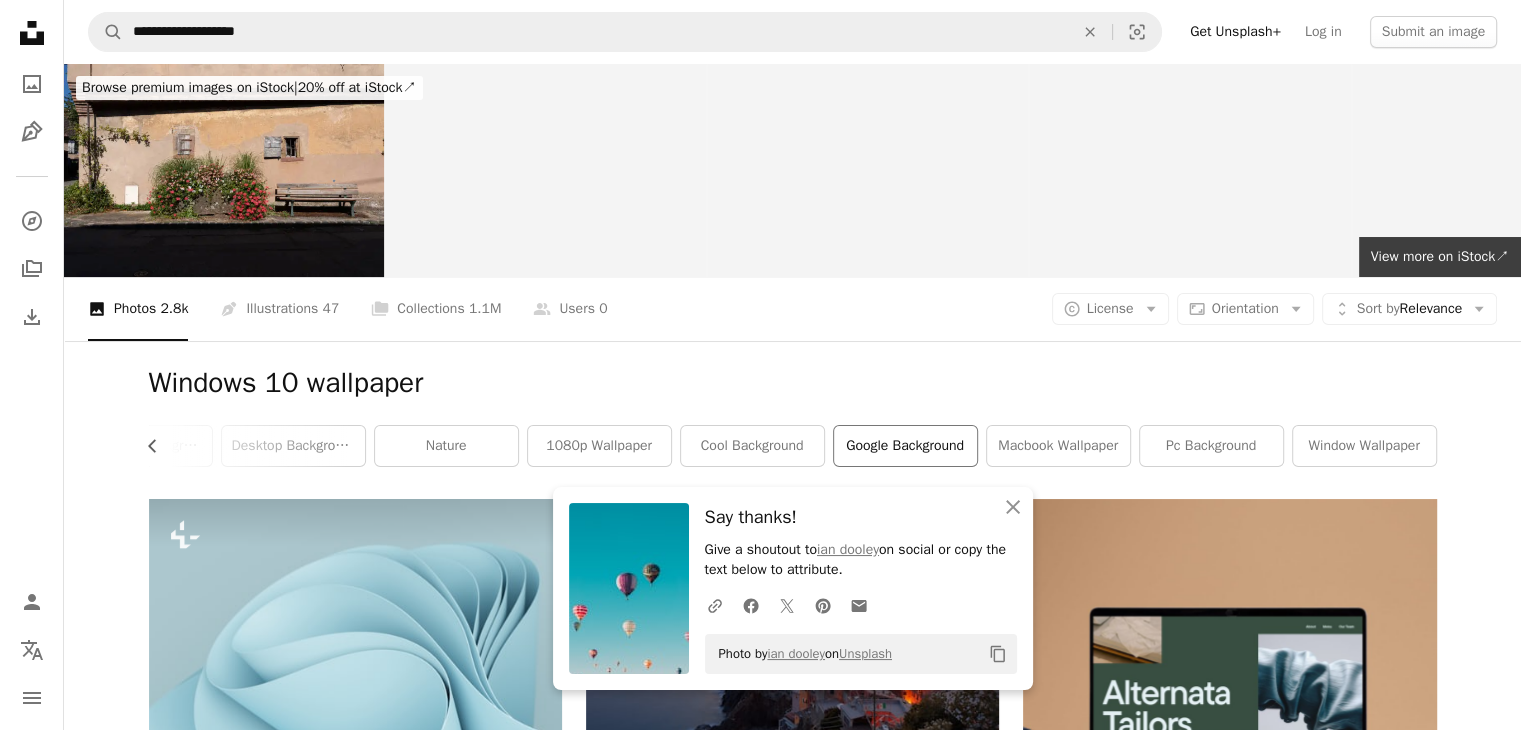 click on "google background" at bounding box center [905, 446] 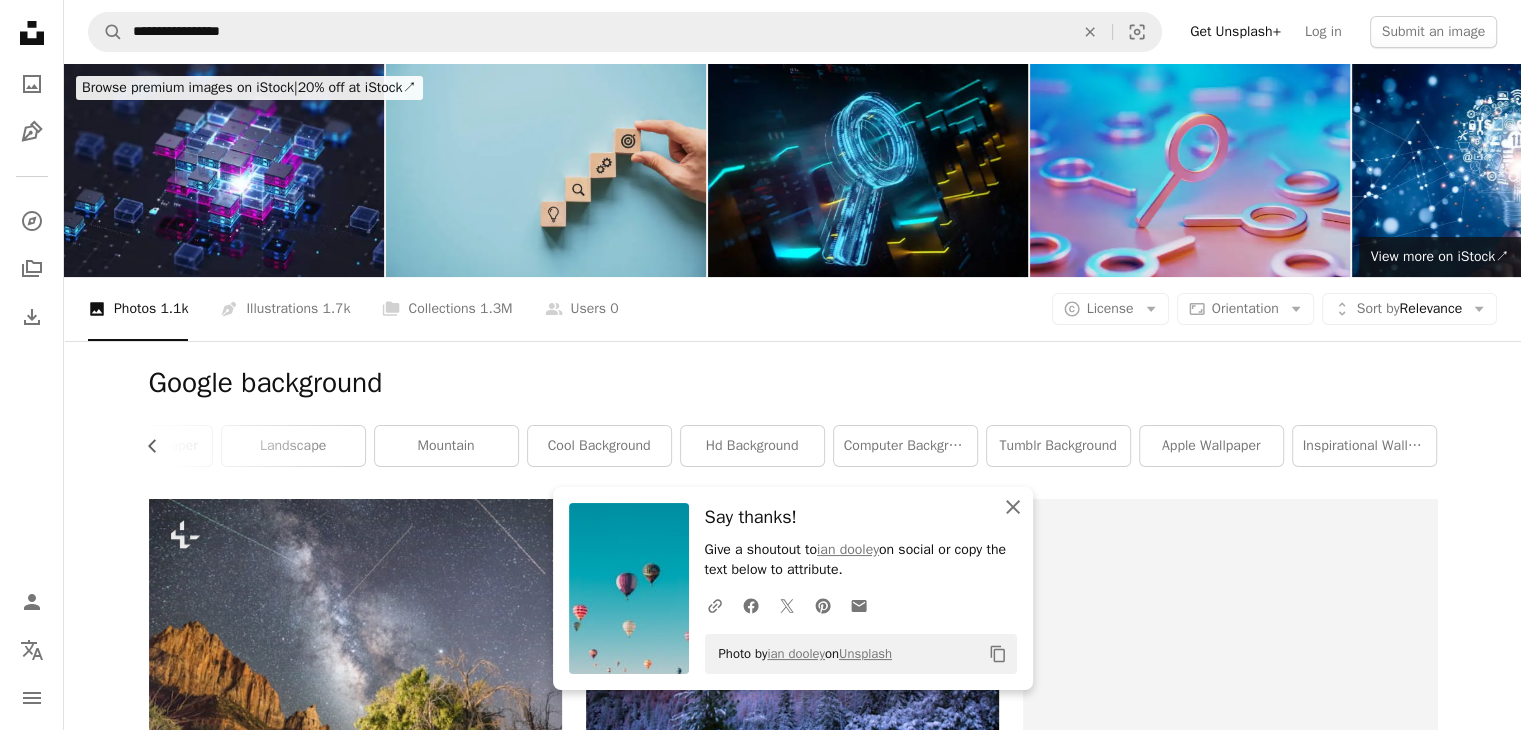 click 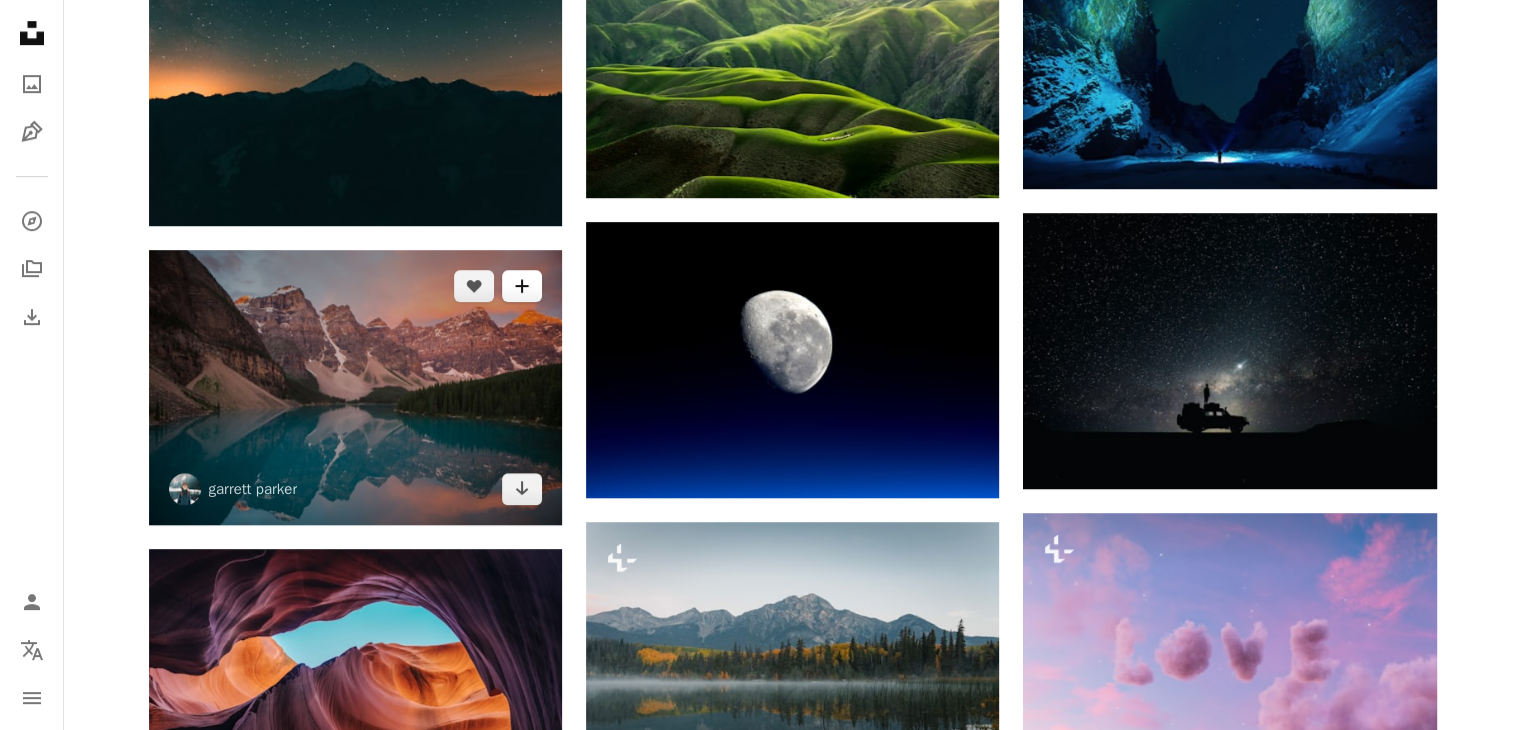 scroll, scrollTop: 1200, scrollLeft: 0, axis: vertical 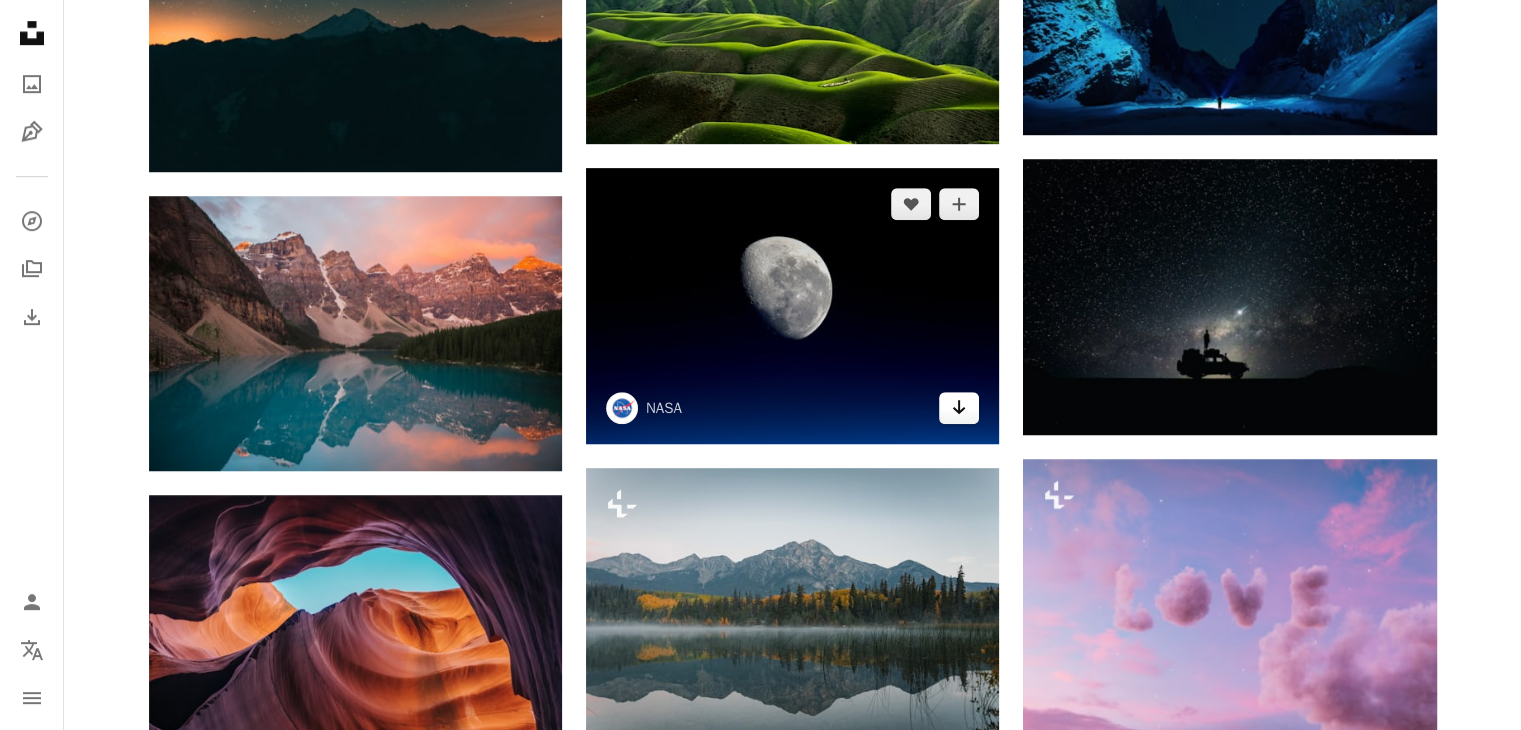 click on "Arrow pointing down" 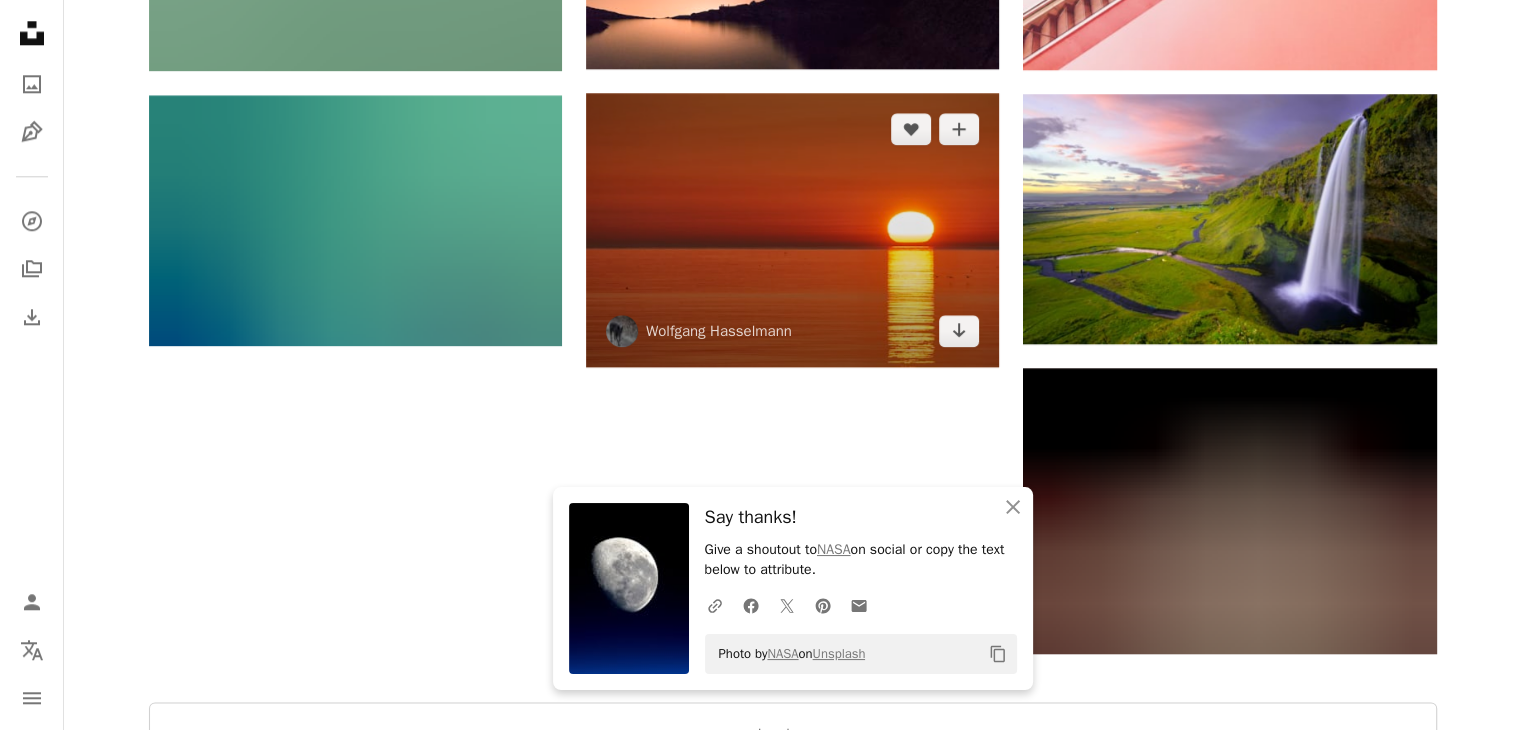 scroll, scrollTop: 2200, scrollLeft: 0, axis: vertical 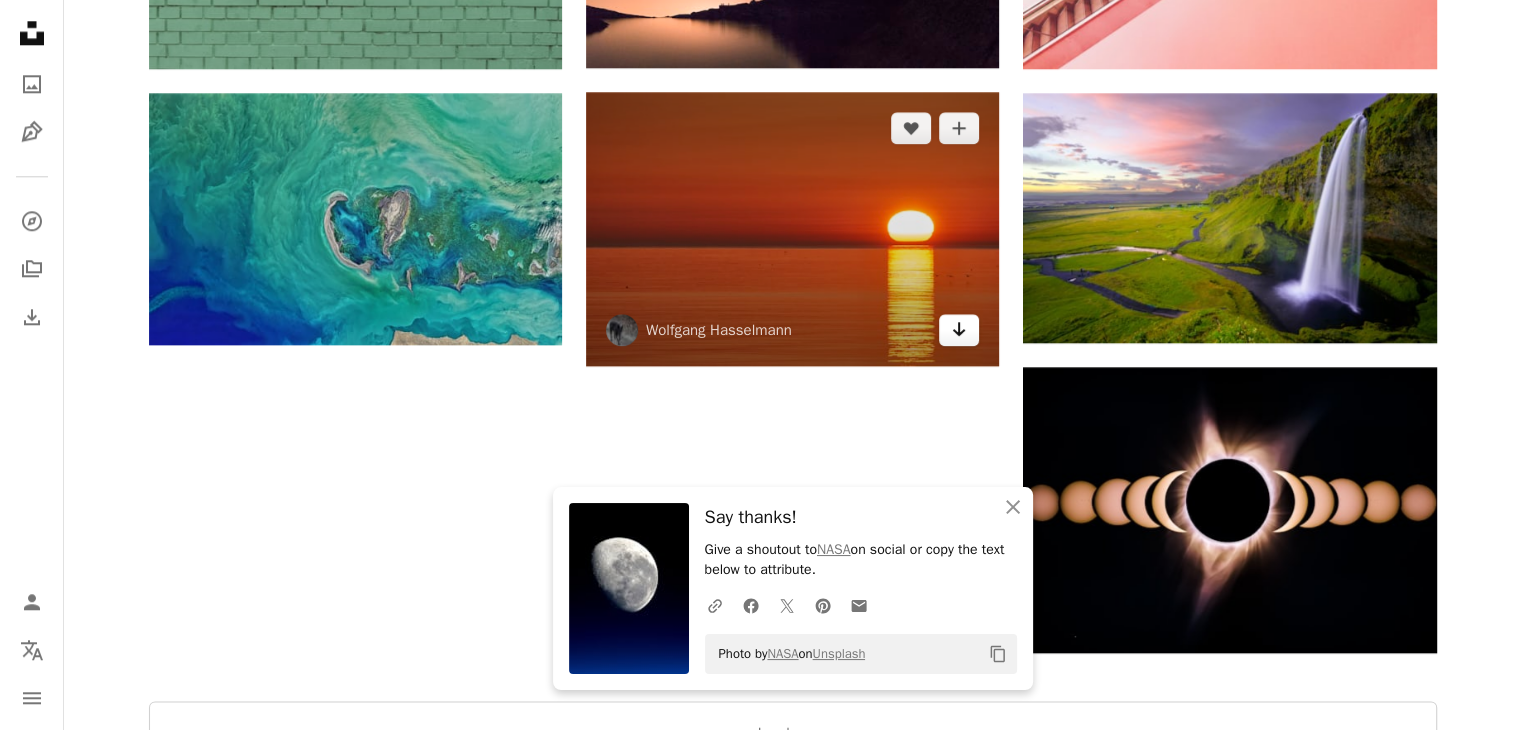click on "Arrow pointing down" 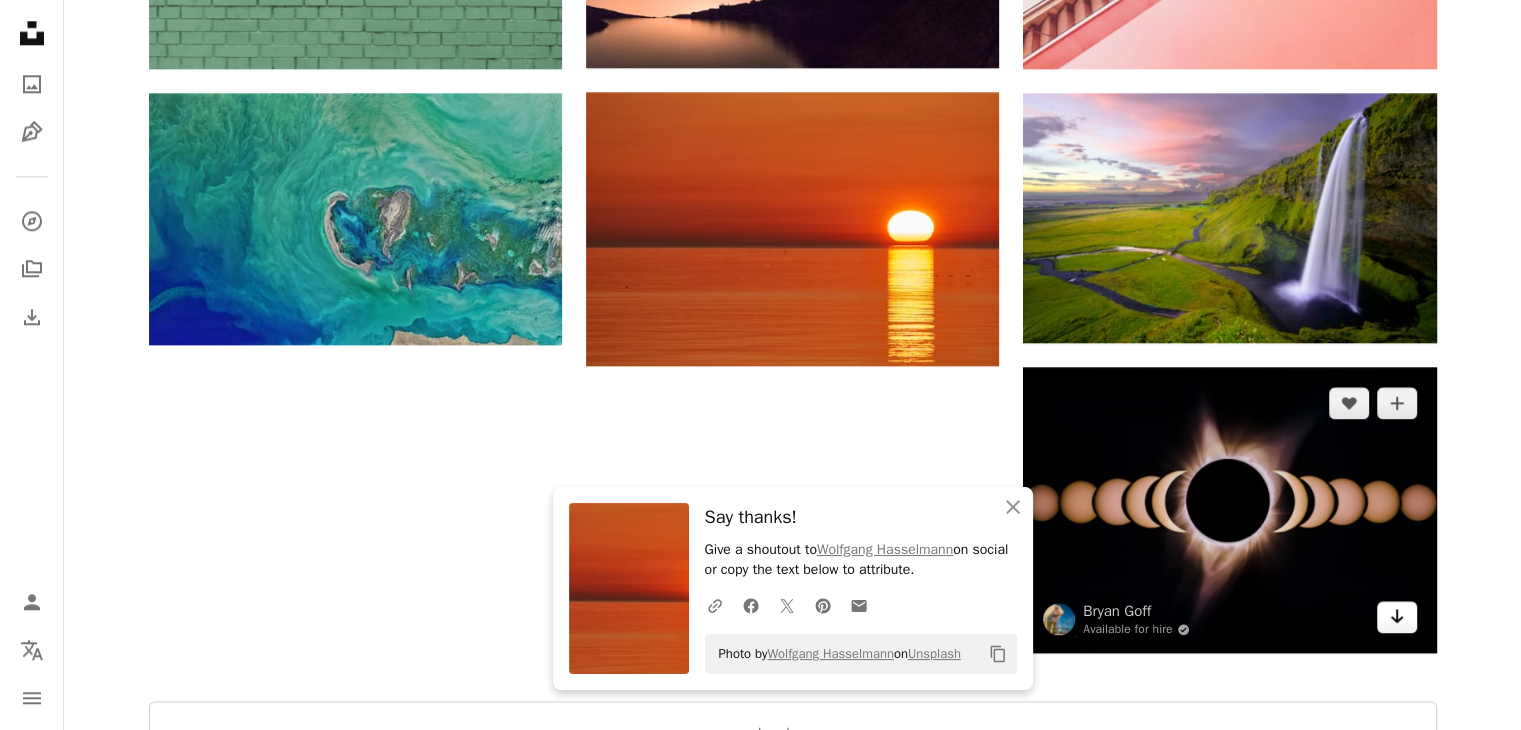 click on "Arrow pointing down" 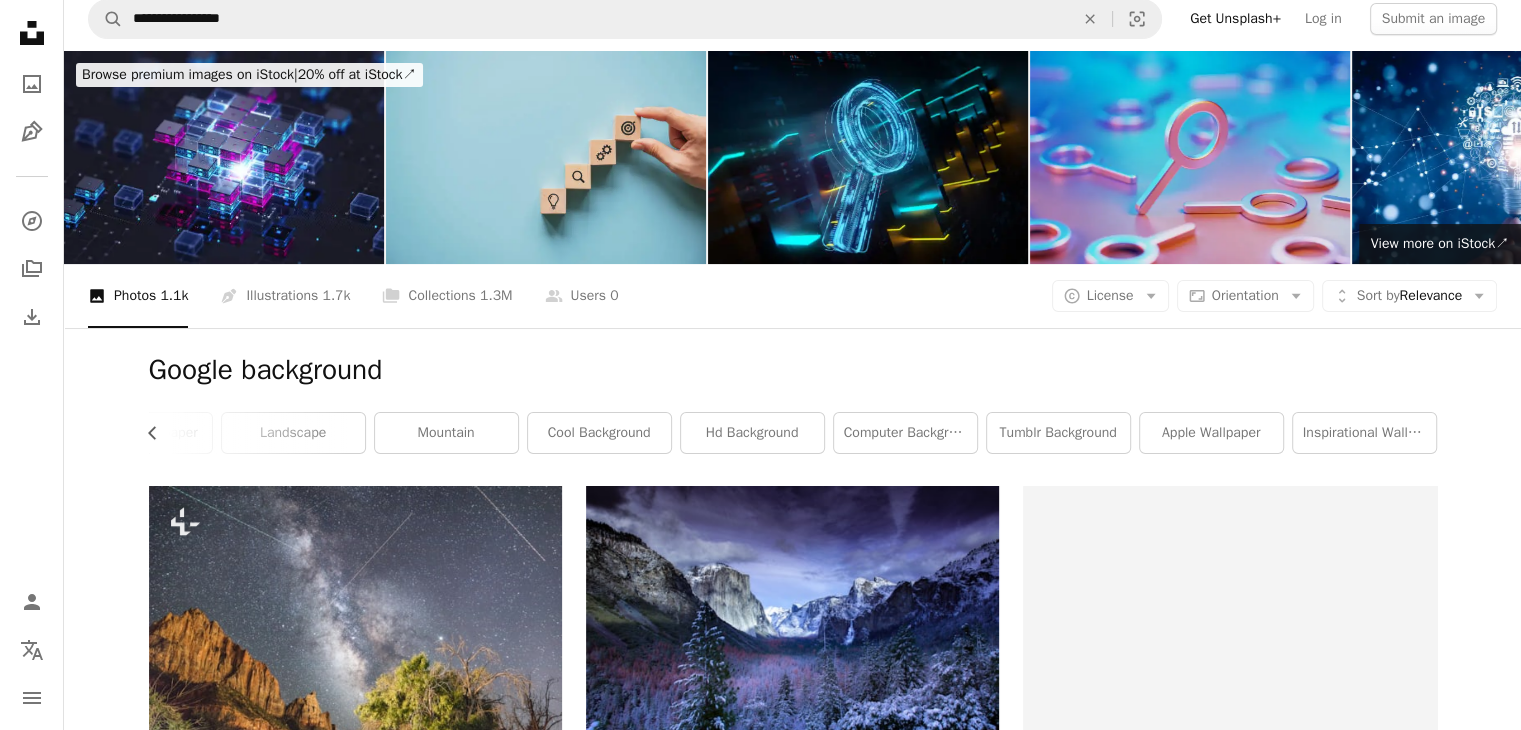 scroll, scrollTop: 0, scrollLeft: 0, axis: both 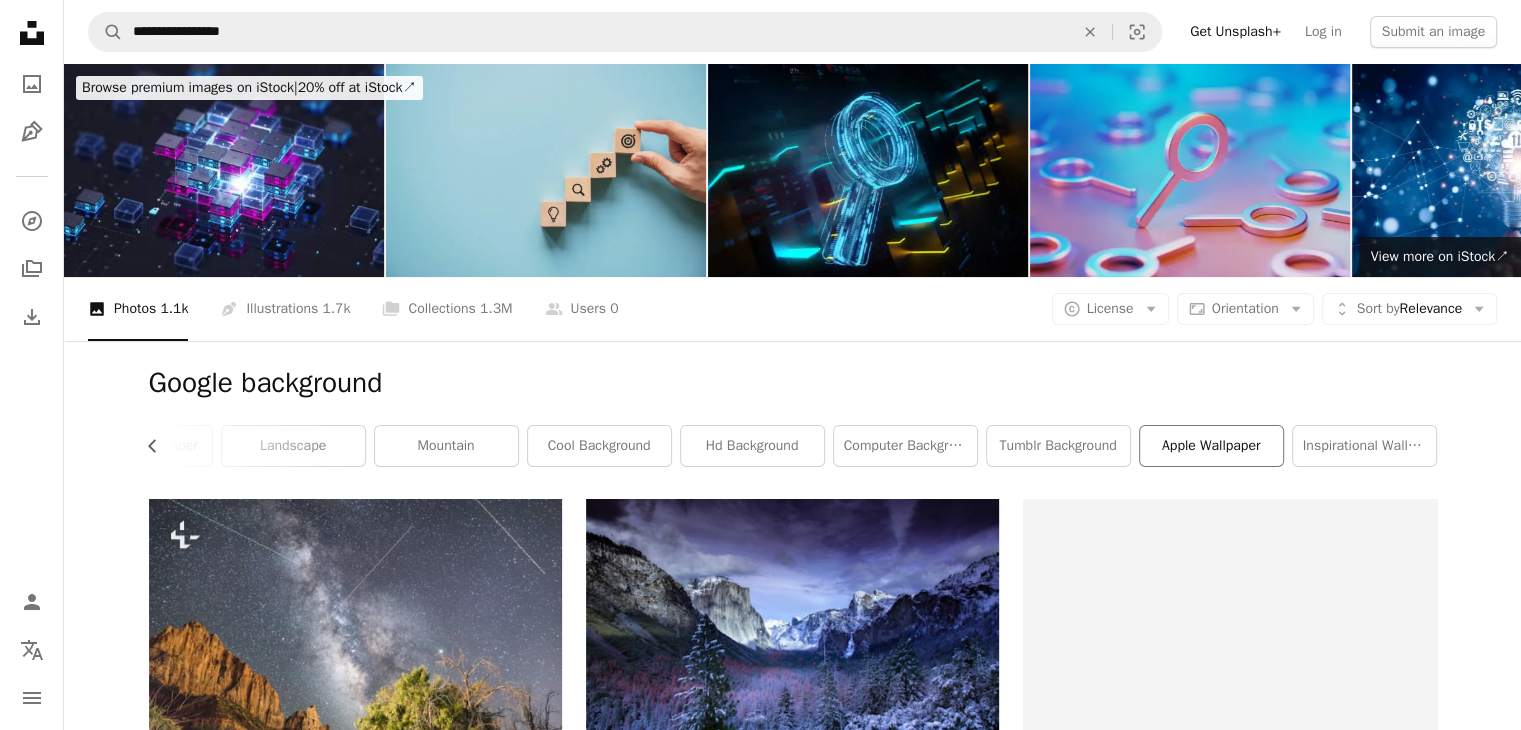 click on "apple wallpaper" at bounding box center [1211, 446] 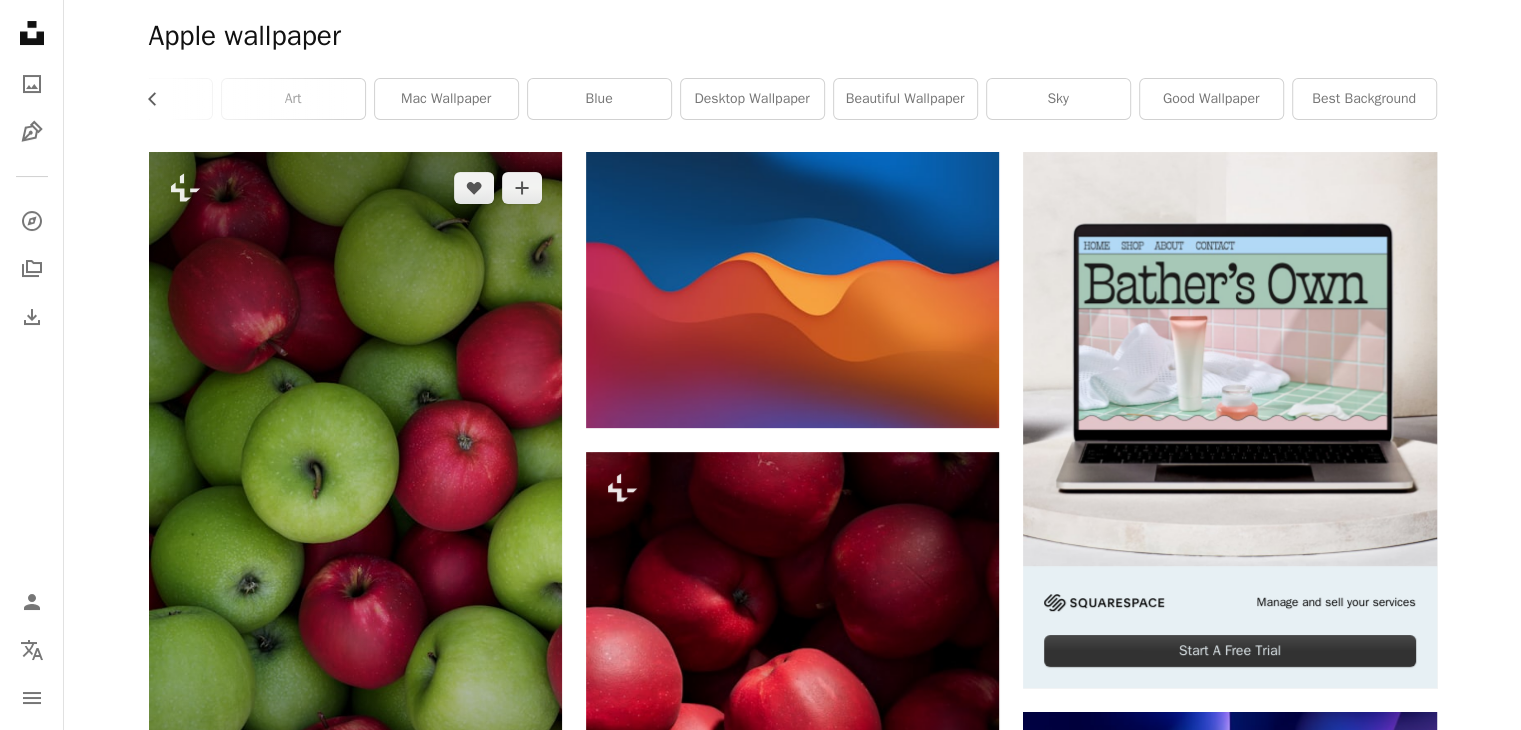 scroll, scrollTop: 0, scrollLeft: 0, axis: both 